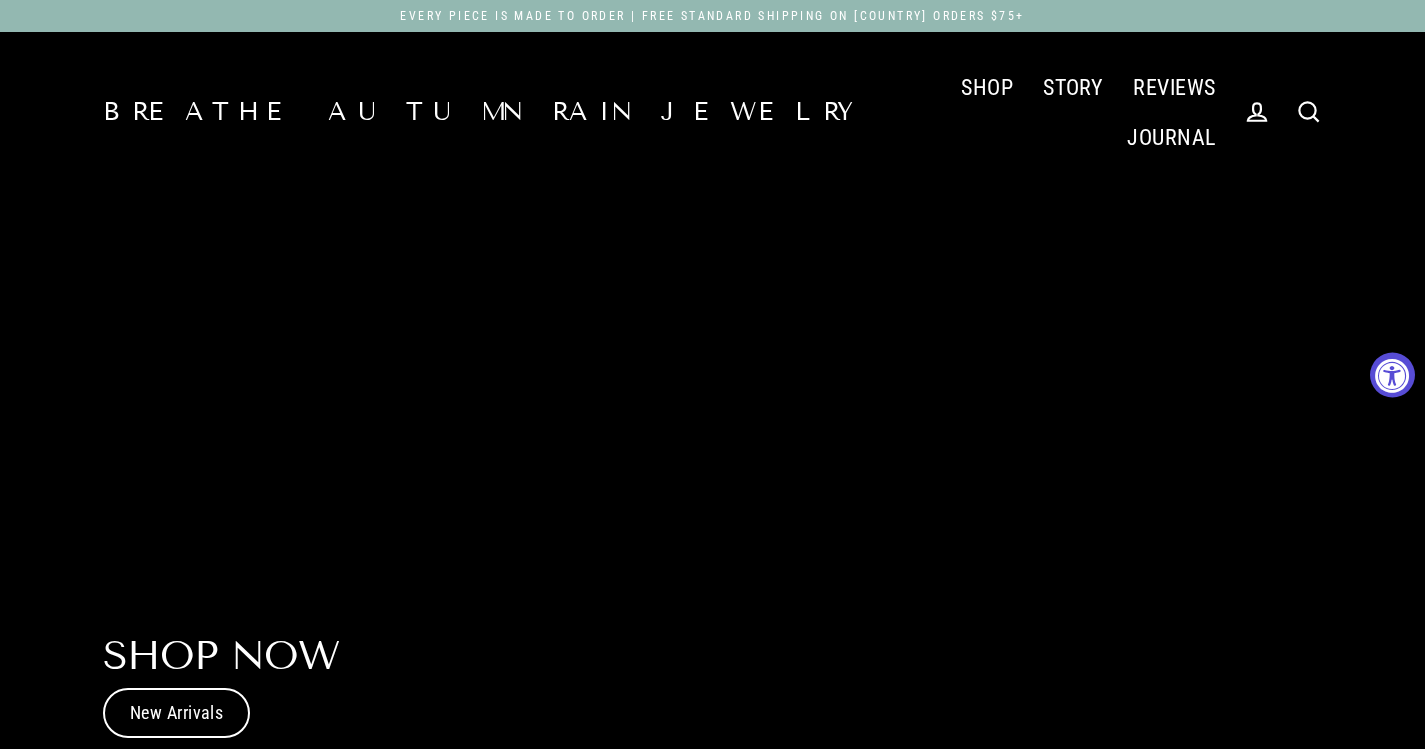 scroll, scrollTop: 0, scrollLeft: 0, axis: both 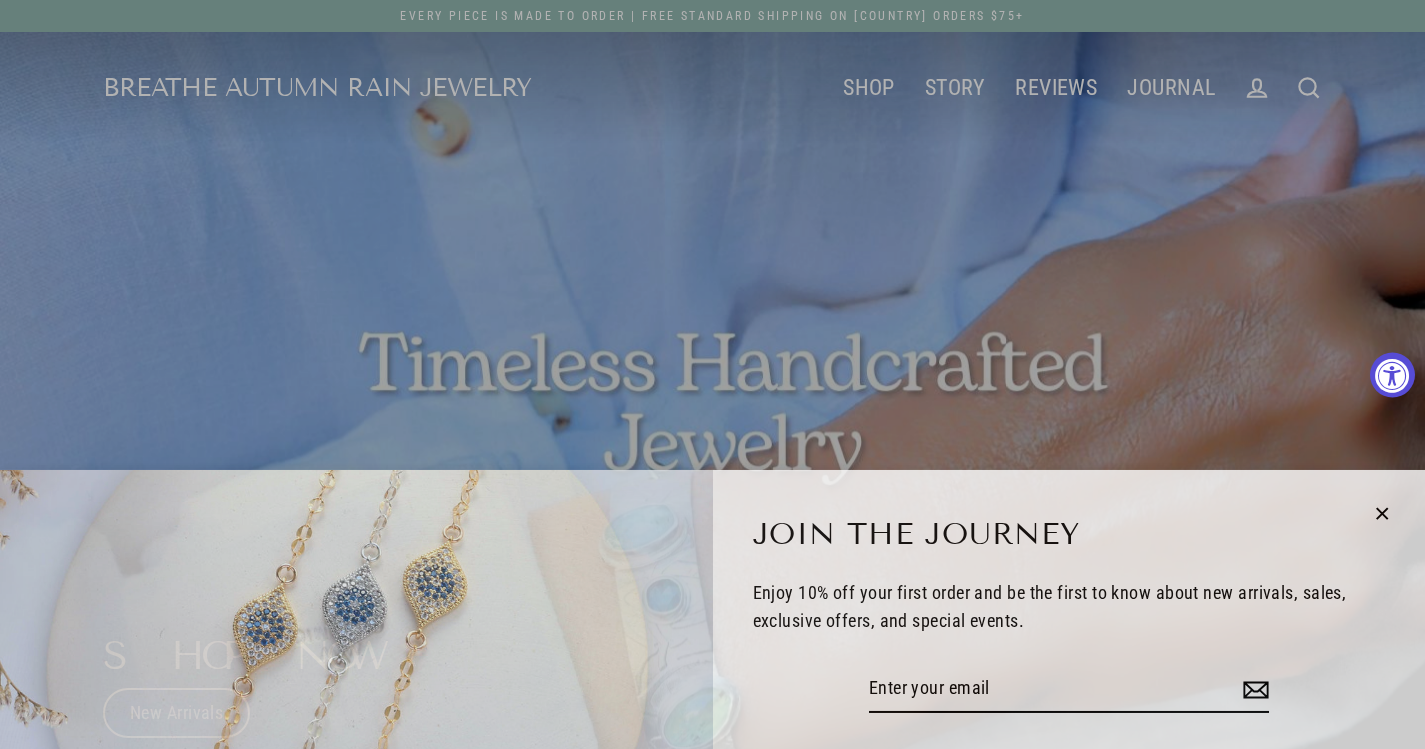 click on "Join the Journey
Enjoy 10% off your first order and be the first to know about new arrivals, sales, exclusive offers, and special events.
Enter your email
Subscribe
Close (esc)" at bounding box center [712, 374] 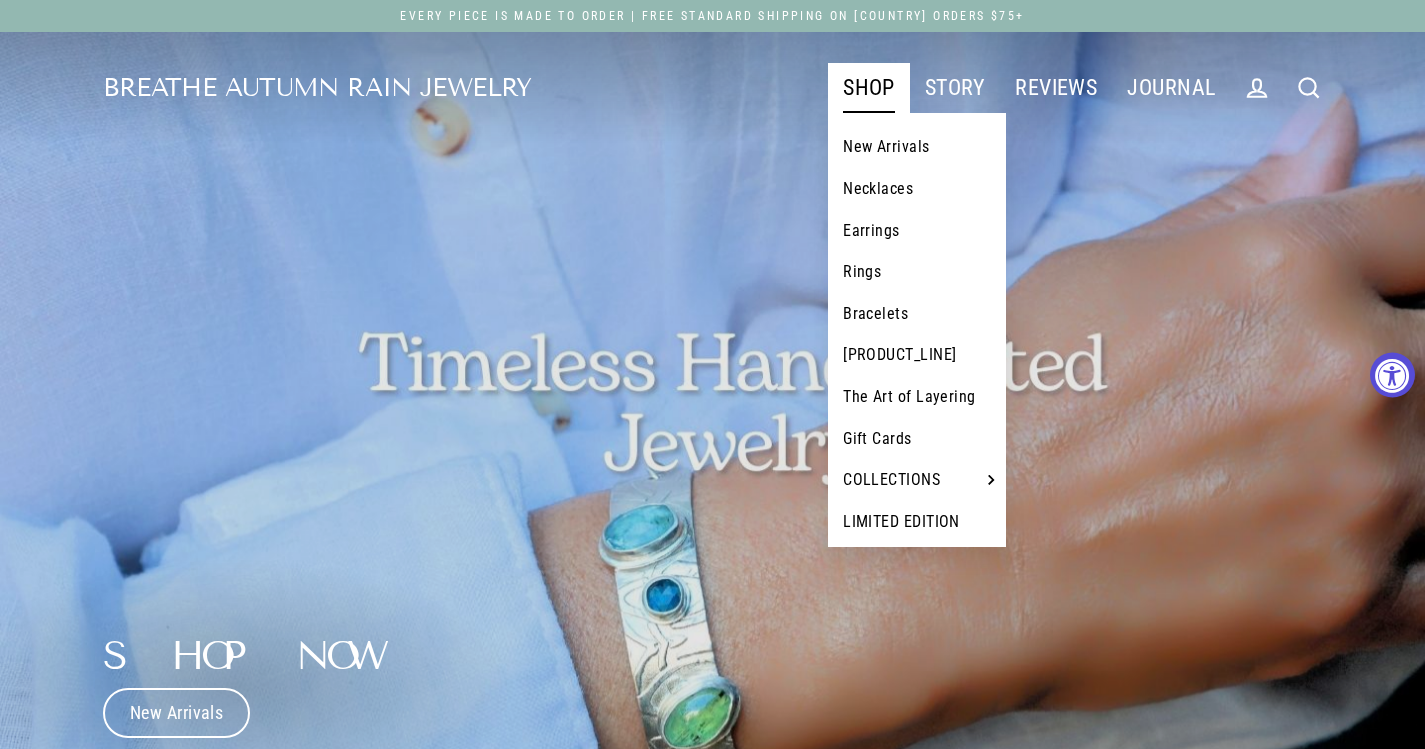 click on "Earrings" at bounding box center (917, 231) 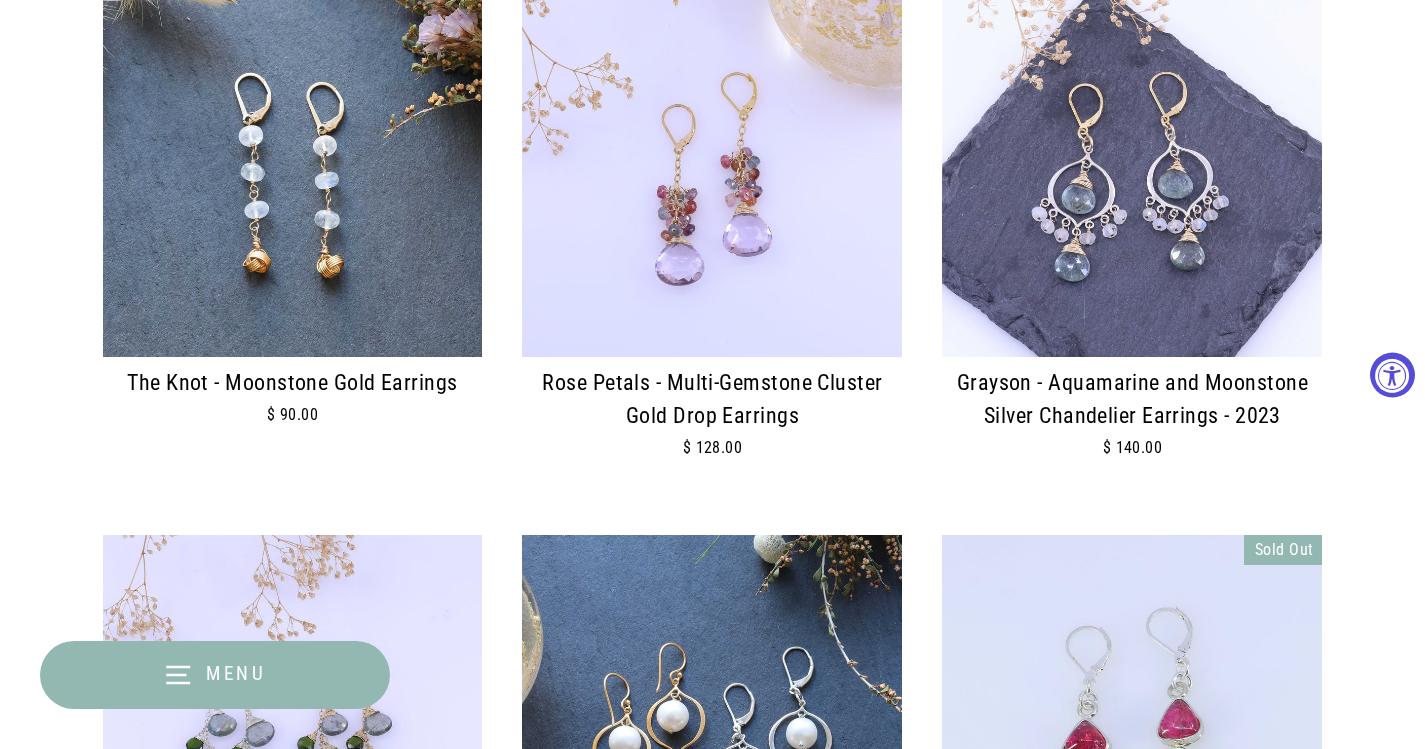 scroll, scrollTop: 4121, scrollLeft: 0, axis: vertical 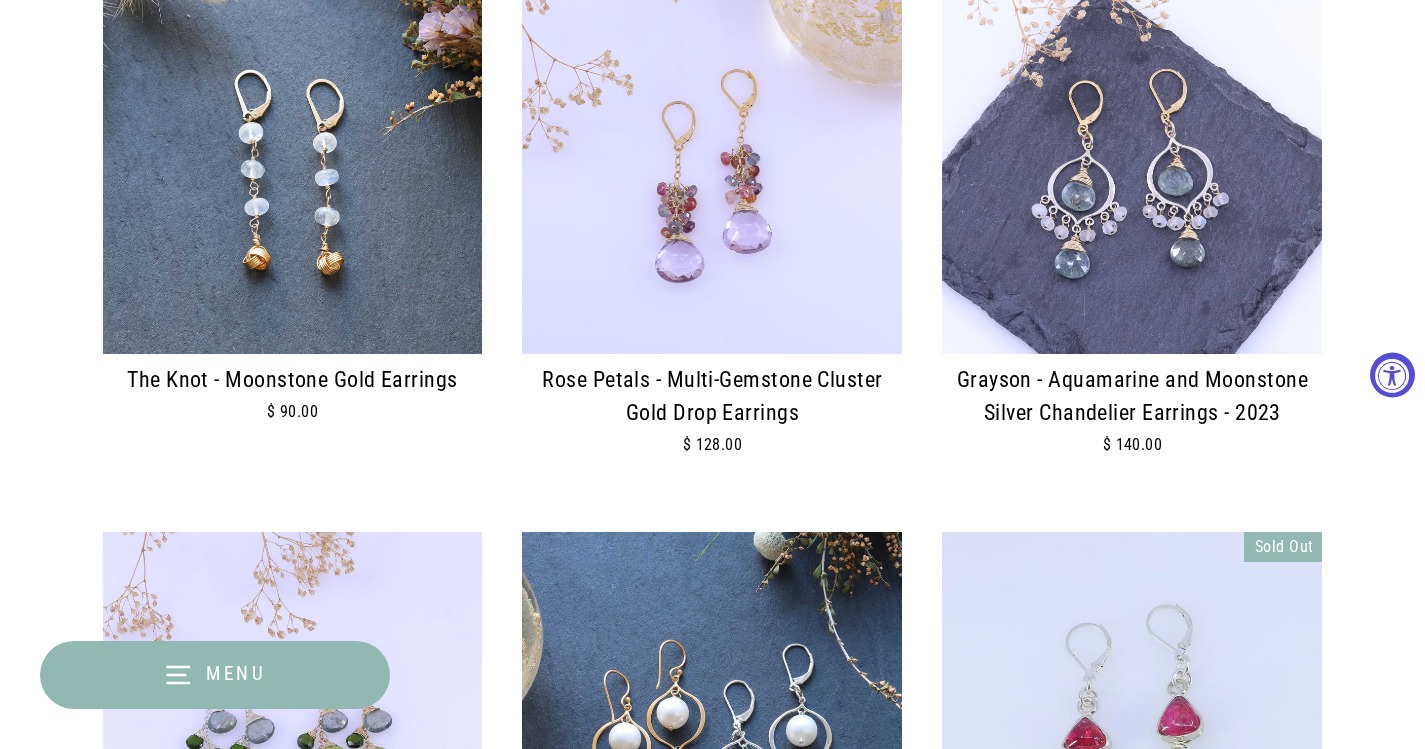click at bounding box center (712, 164) 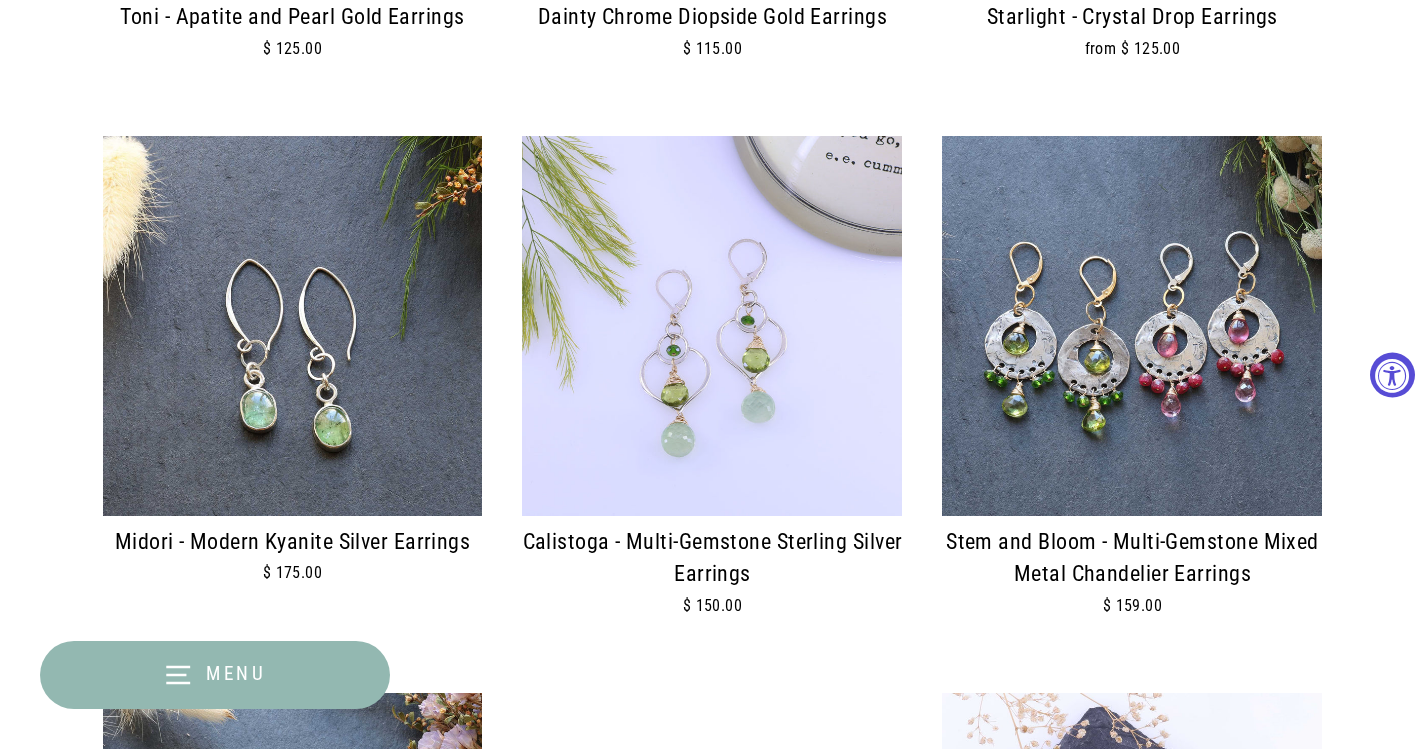 scroll, scrollTop: 3407, scrollLeft: 0, axis: vertical 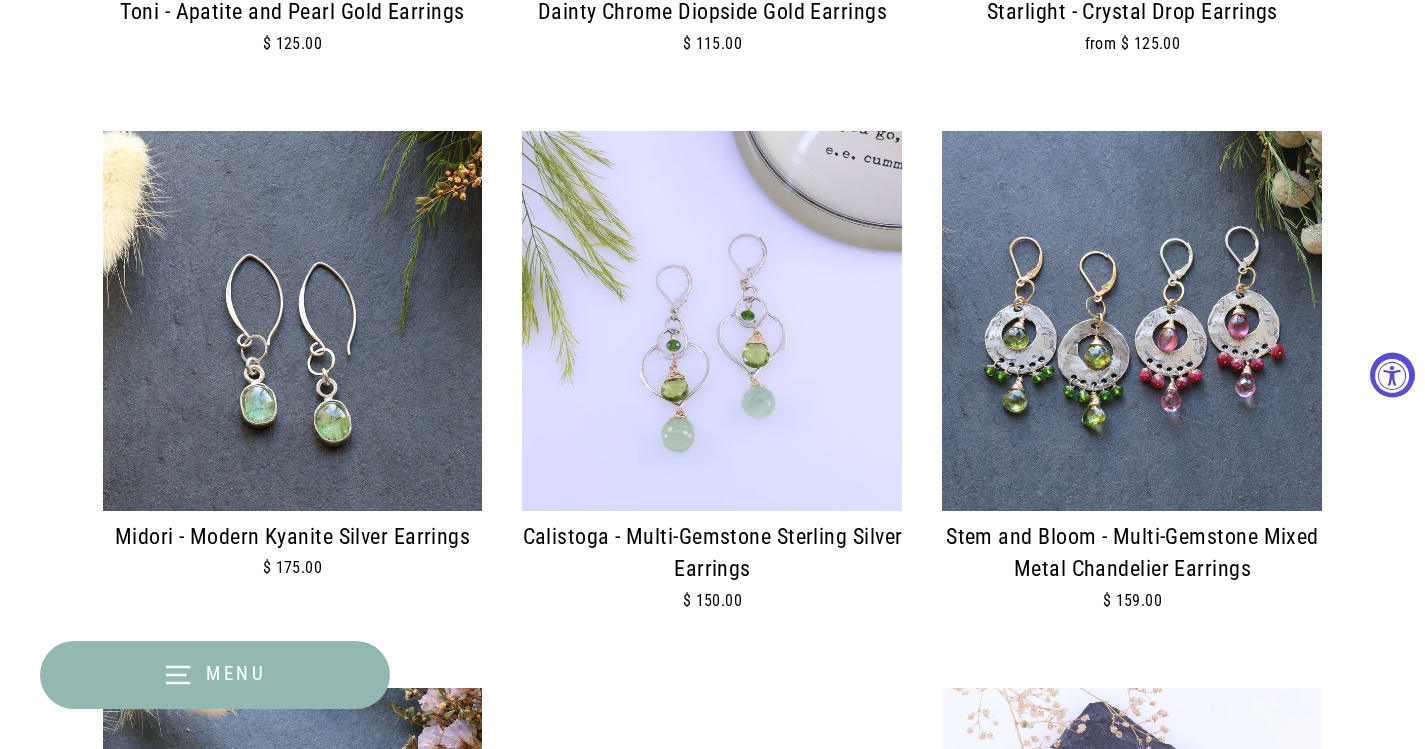 click at bounding box center (712, 321) 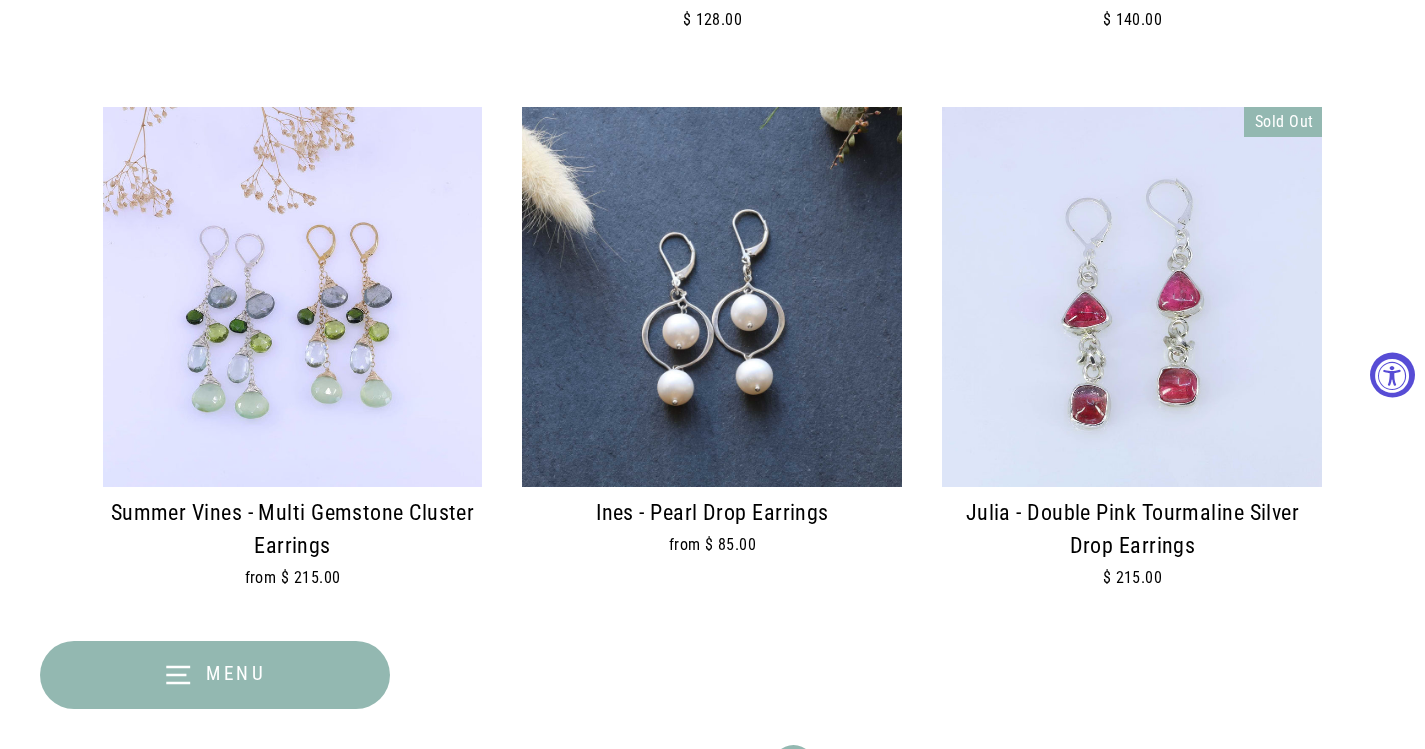 scroll, scrollTop: 4548, scrollLeft: 0, axis: vertical 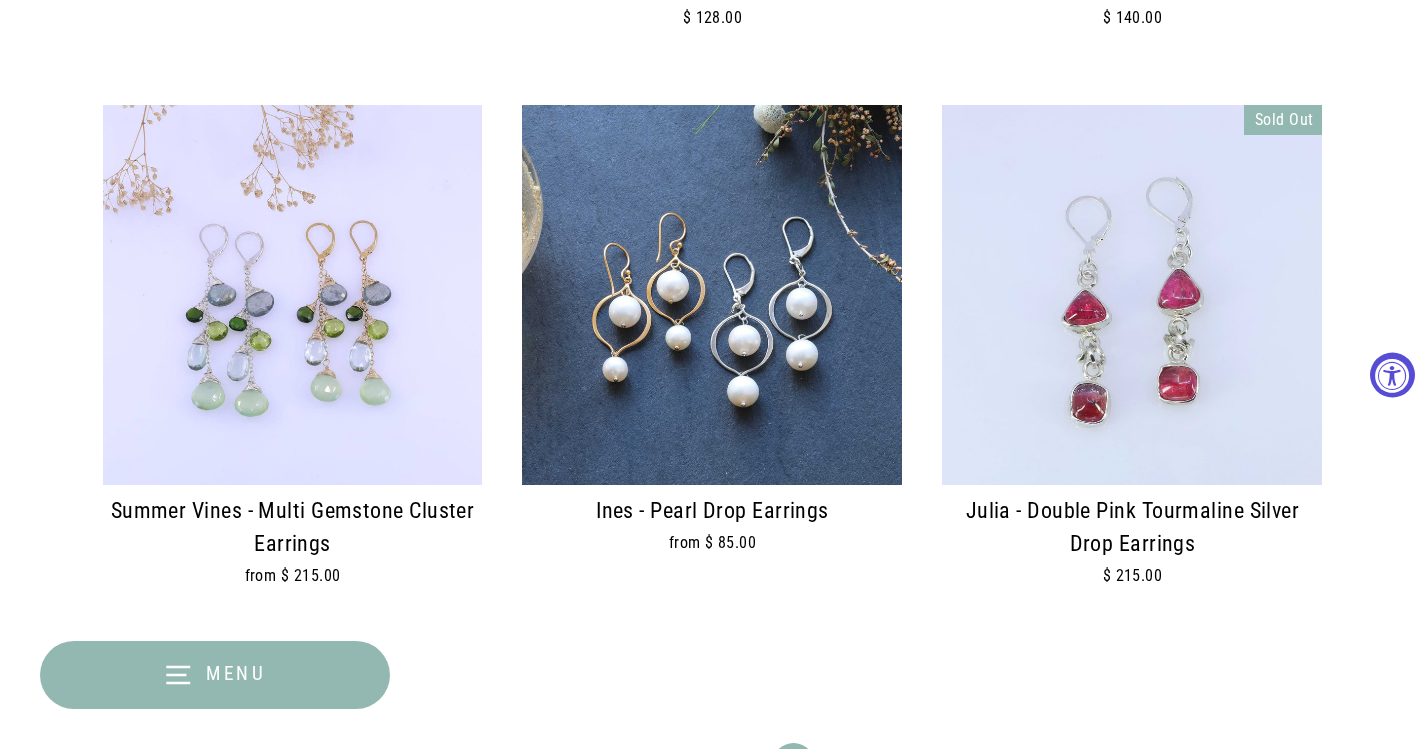 click at bounding box center [293, 295] 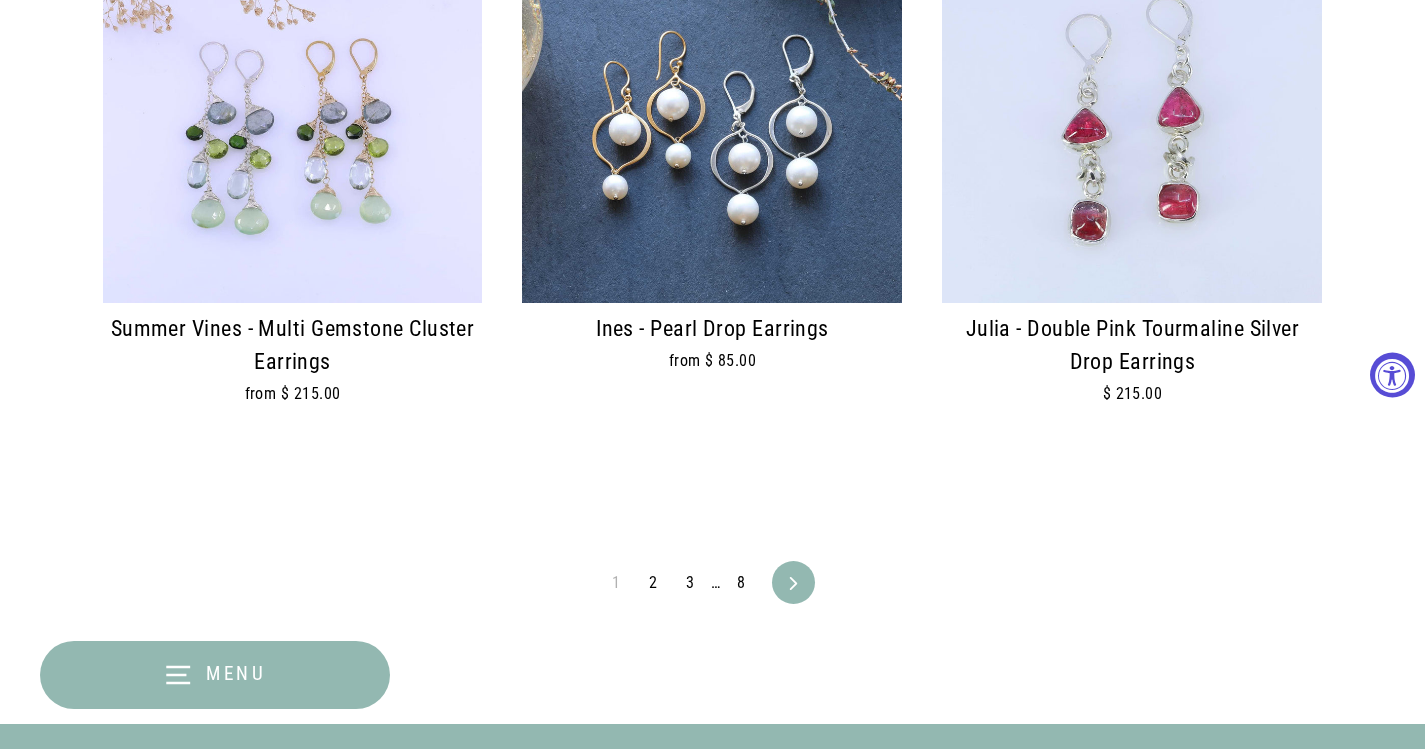 scroll, scrollTop: 4734, scrollLeft: 0, axis: vertical 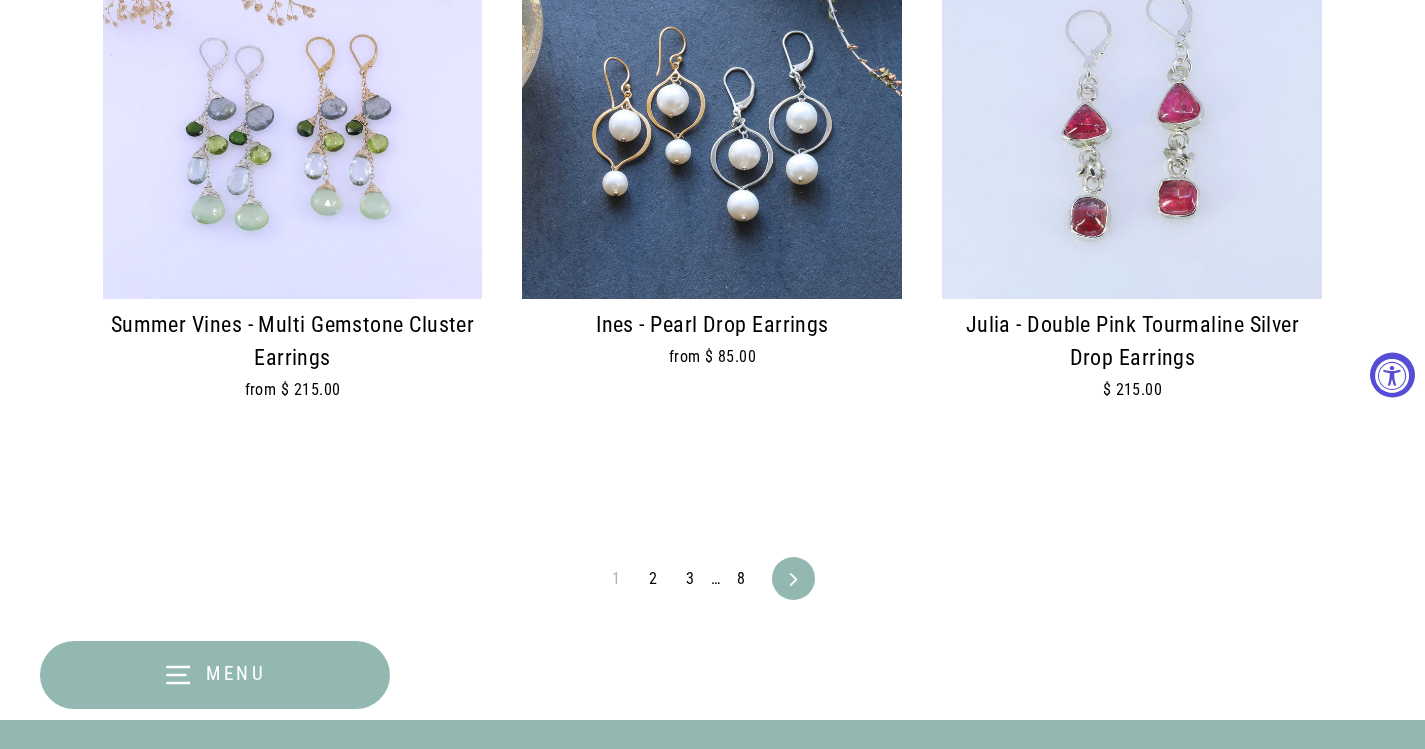 click on "2" at bounding box center [653, 579] 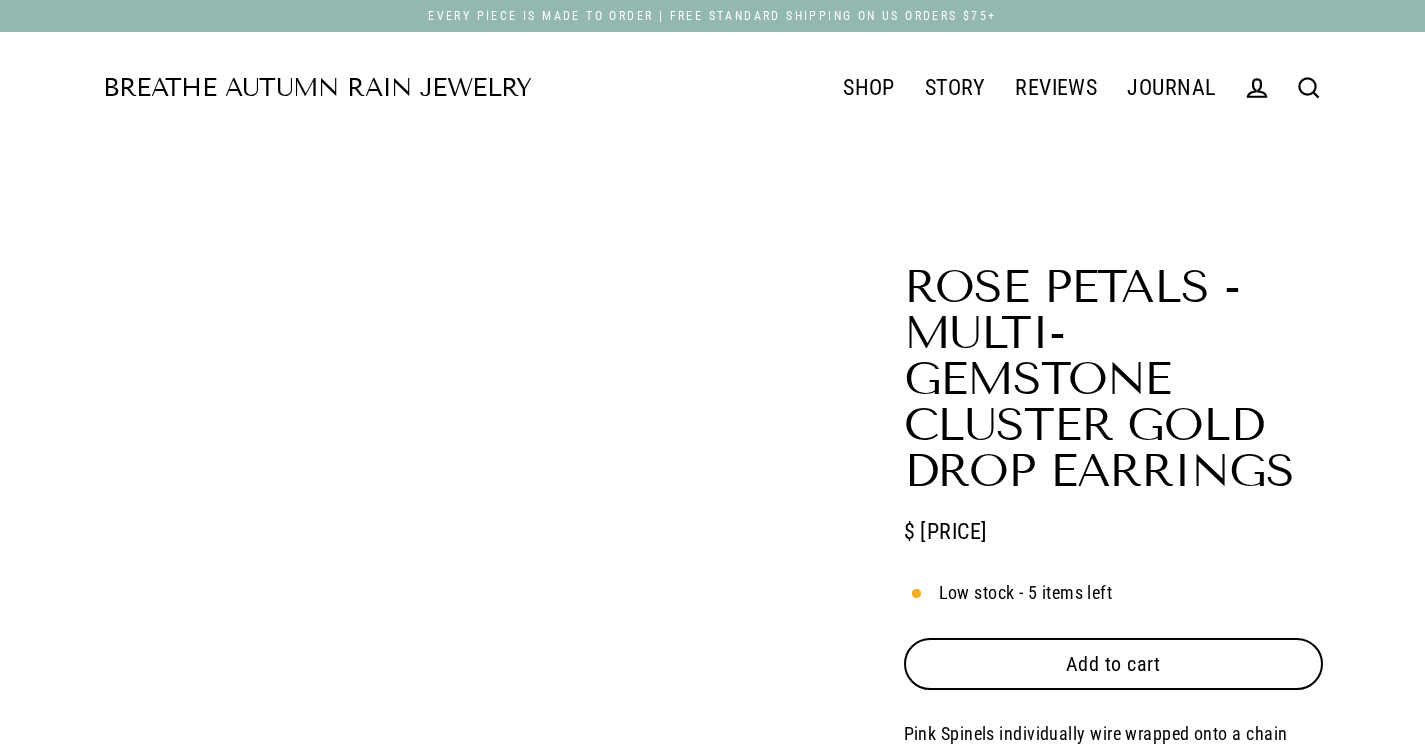 scroll, scrollTop: 0, scrollLeft: 0, axis: both 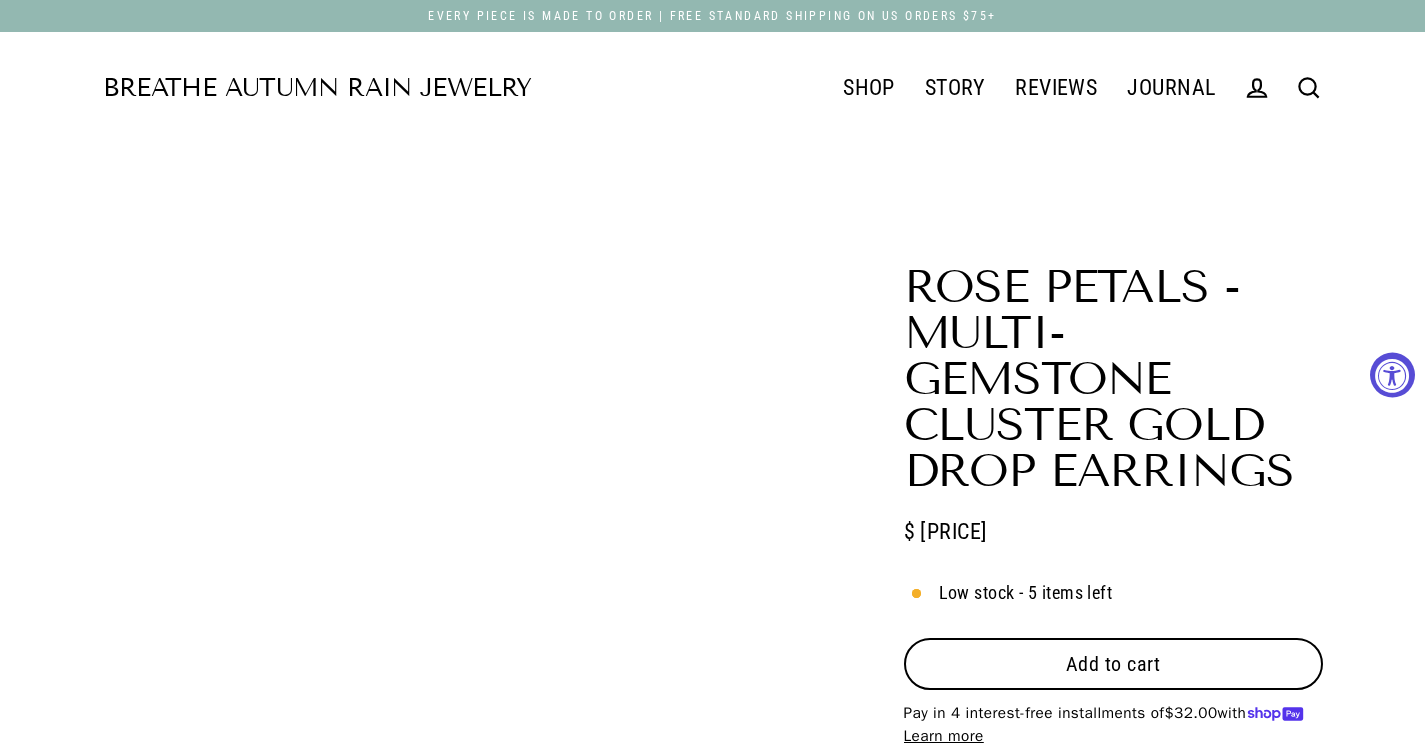 select on "3" 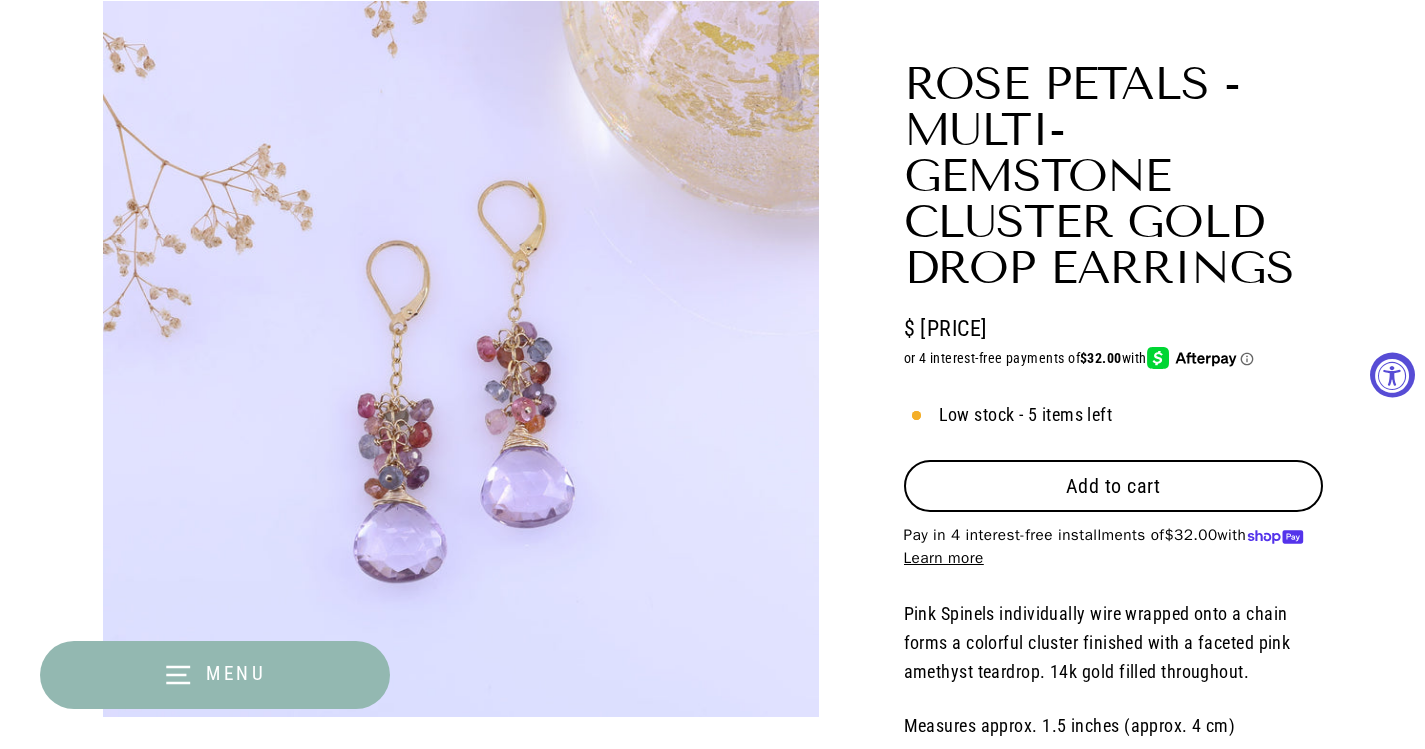 scroll, scrollTop: 216, scrollLeft: 0, axis: vertical 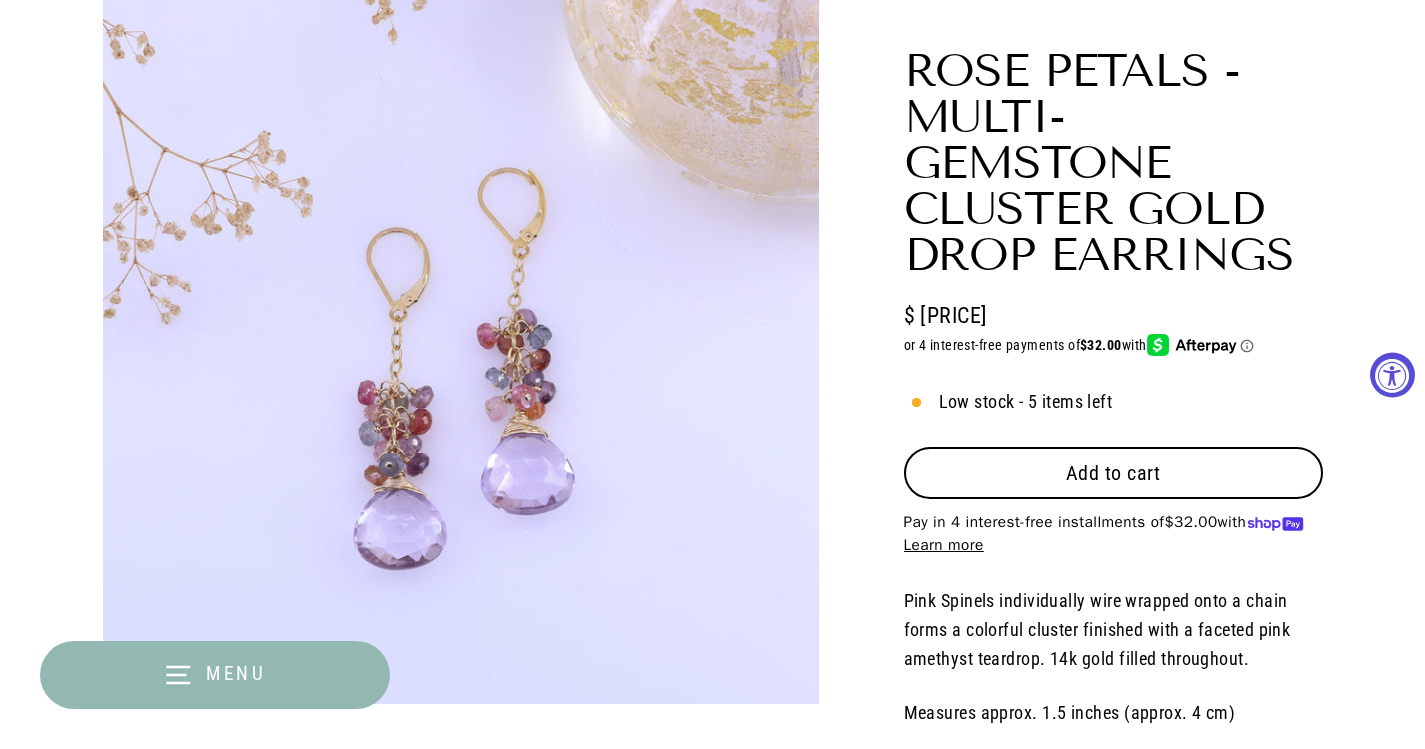 click on "Close (esc)" at bounding box center (461, 341) 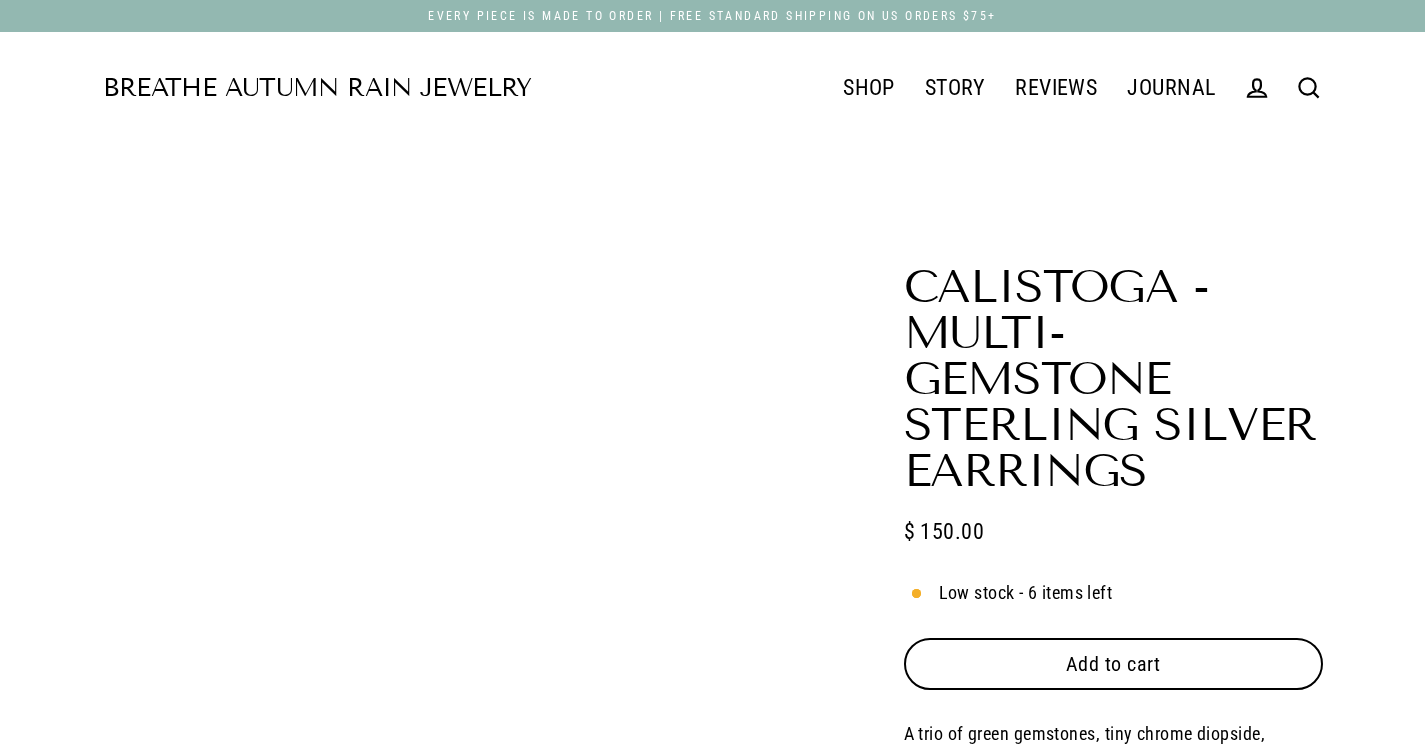 scroll, scrollTop: 0, scrollLeft: 0, axis: both 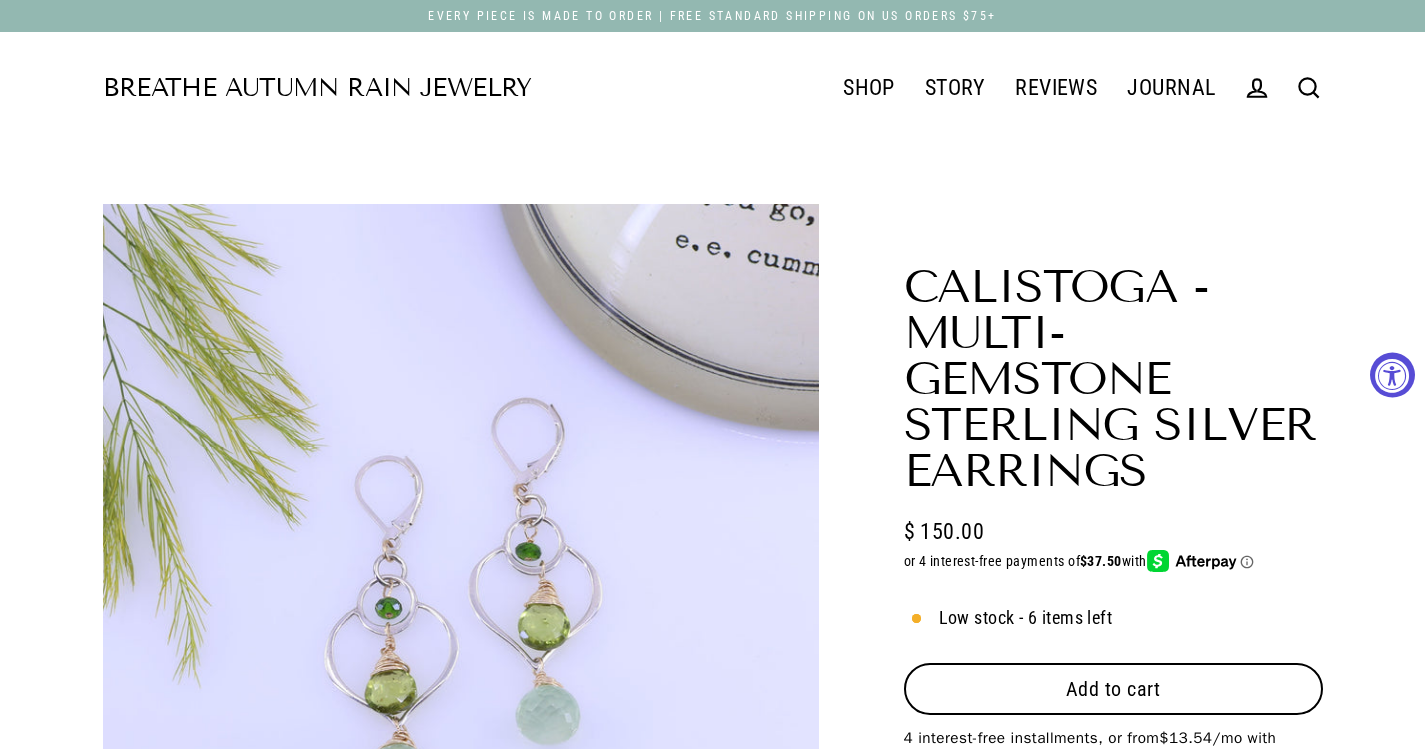 click on "Close (esc)" at bounding box center [461, 557] 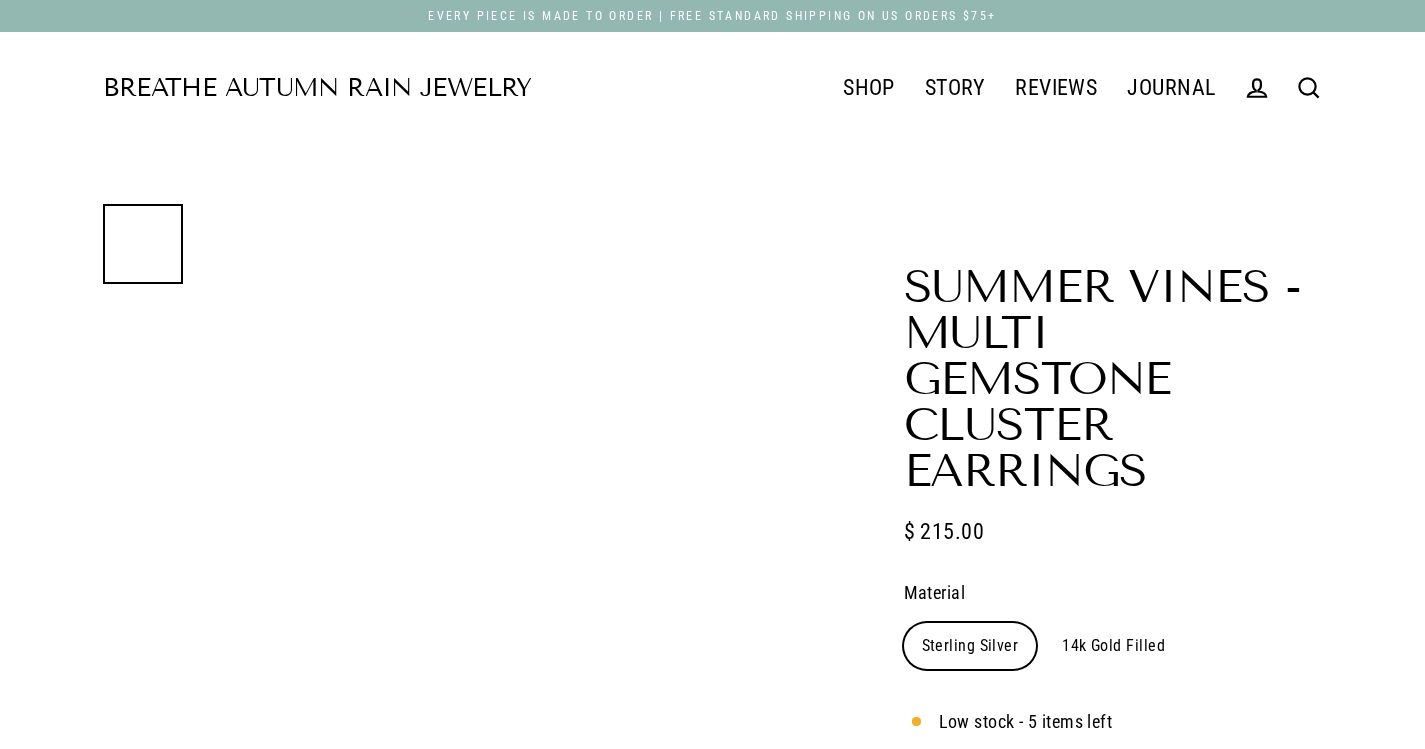 scroll, scrollTop: 0, scrollLeft: 0, axis: both 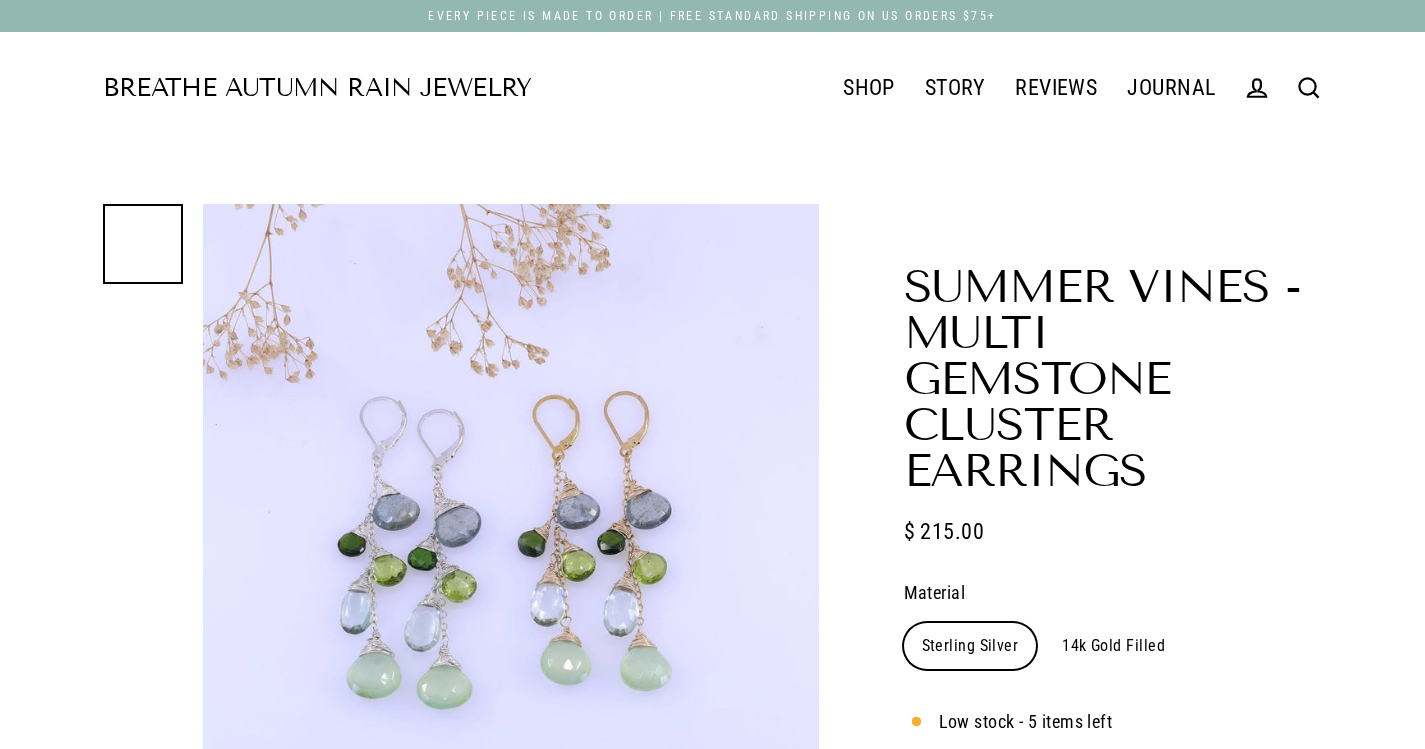 select on "3" 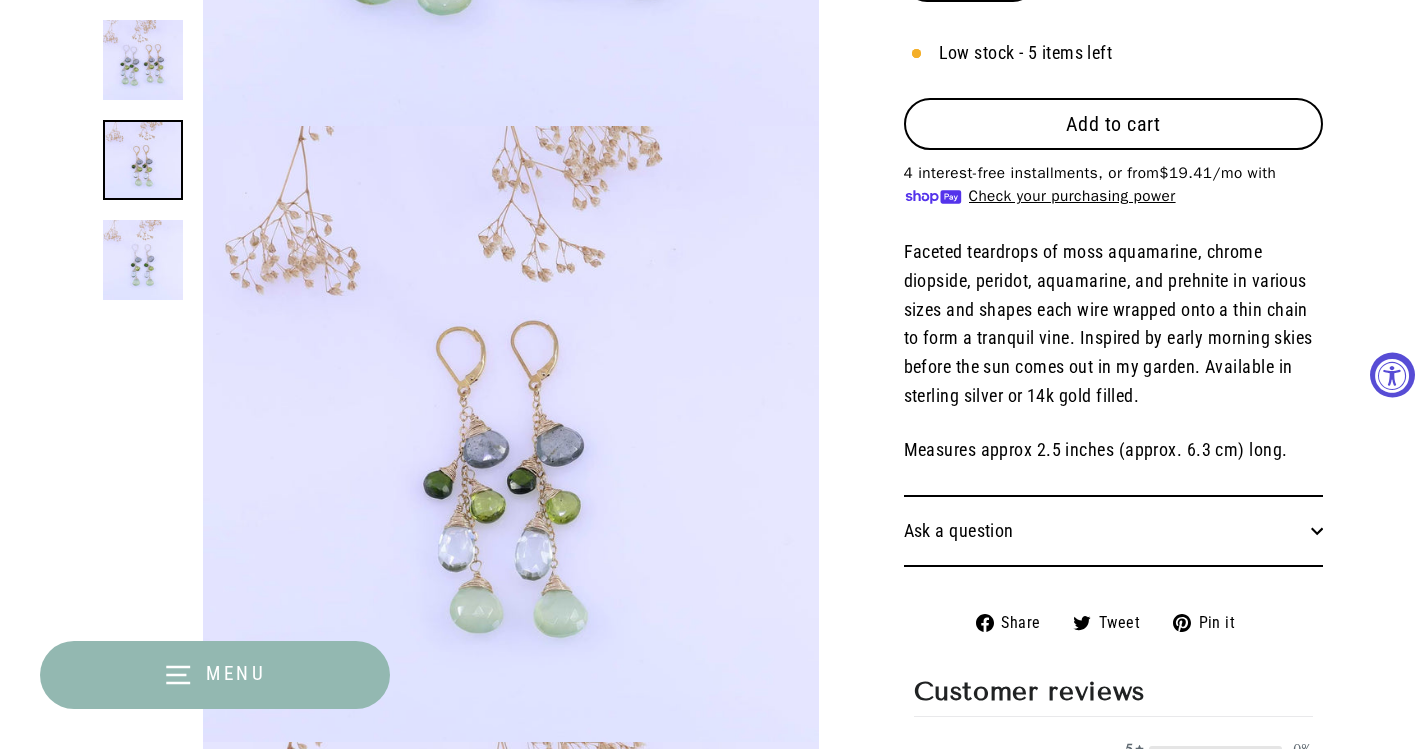 scroll, scrollTop: 696, scrollLeft: 0, axis: vertical 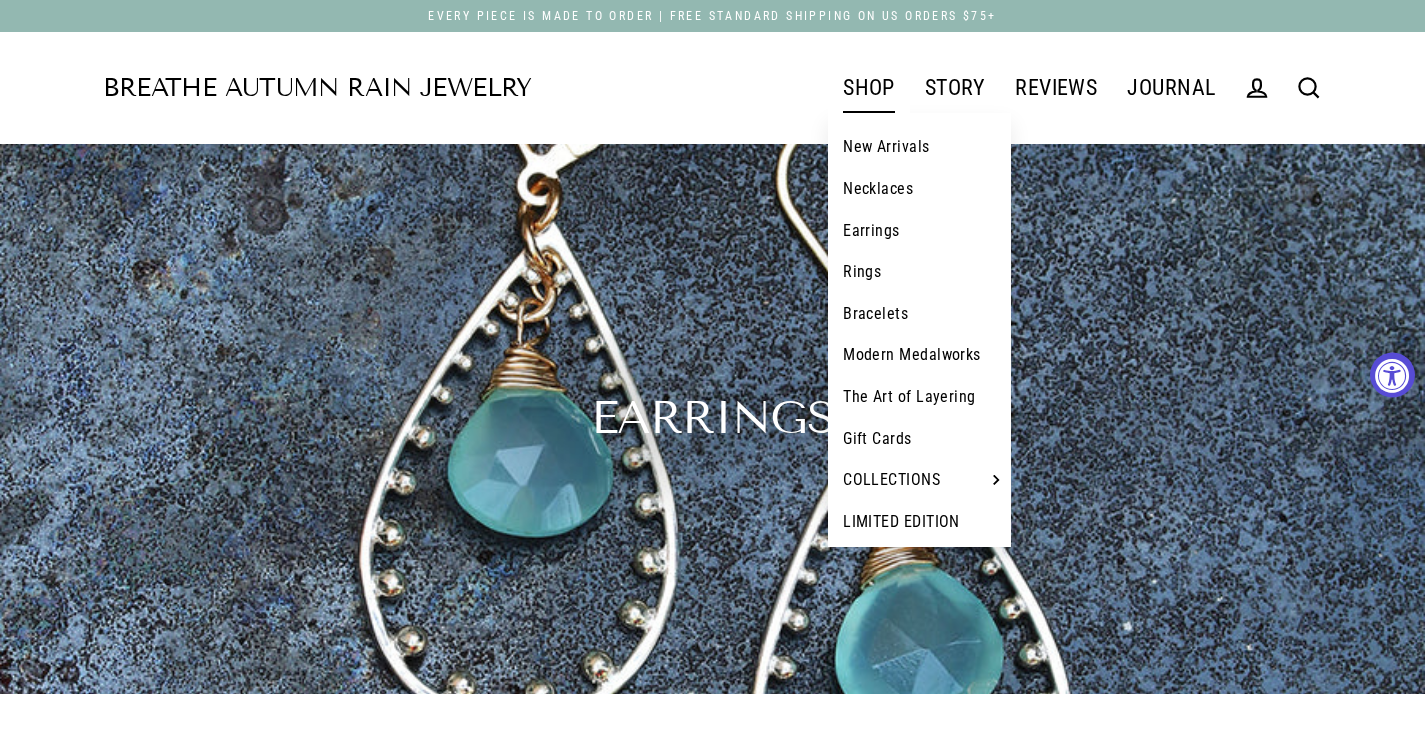 click on "Bracelets" at bounding box center (919, 314) 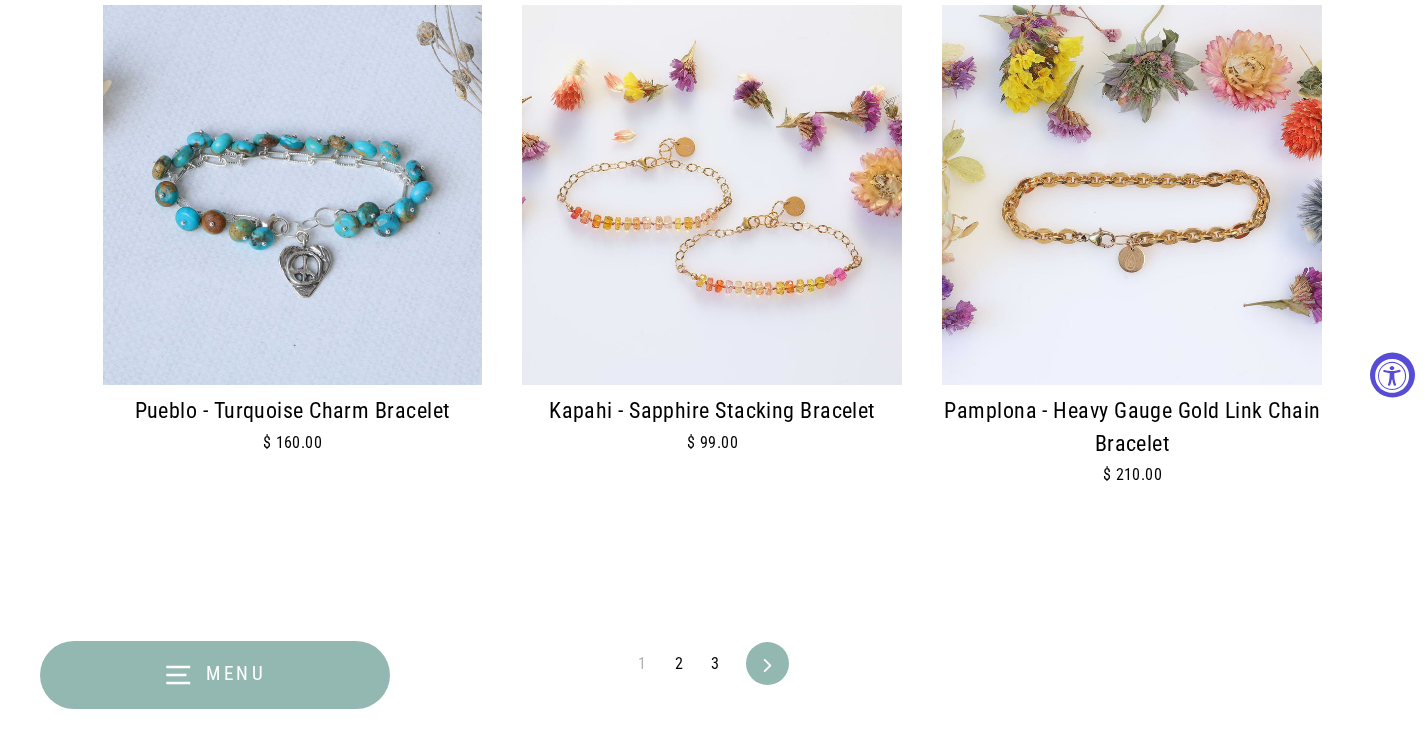 scroll, scrollTop: 4659, scrollLeft: 0, axis: vertical 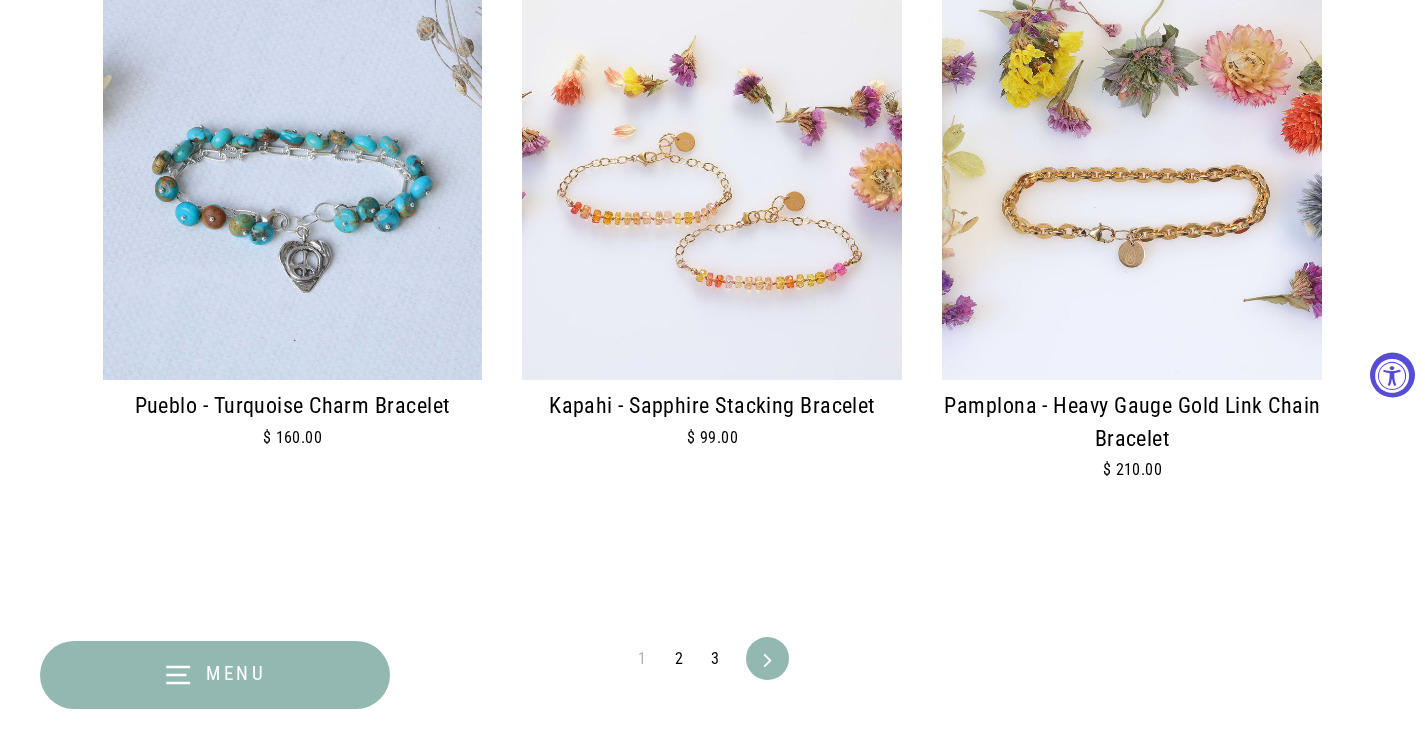 click at bounding box center [712, 190] 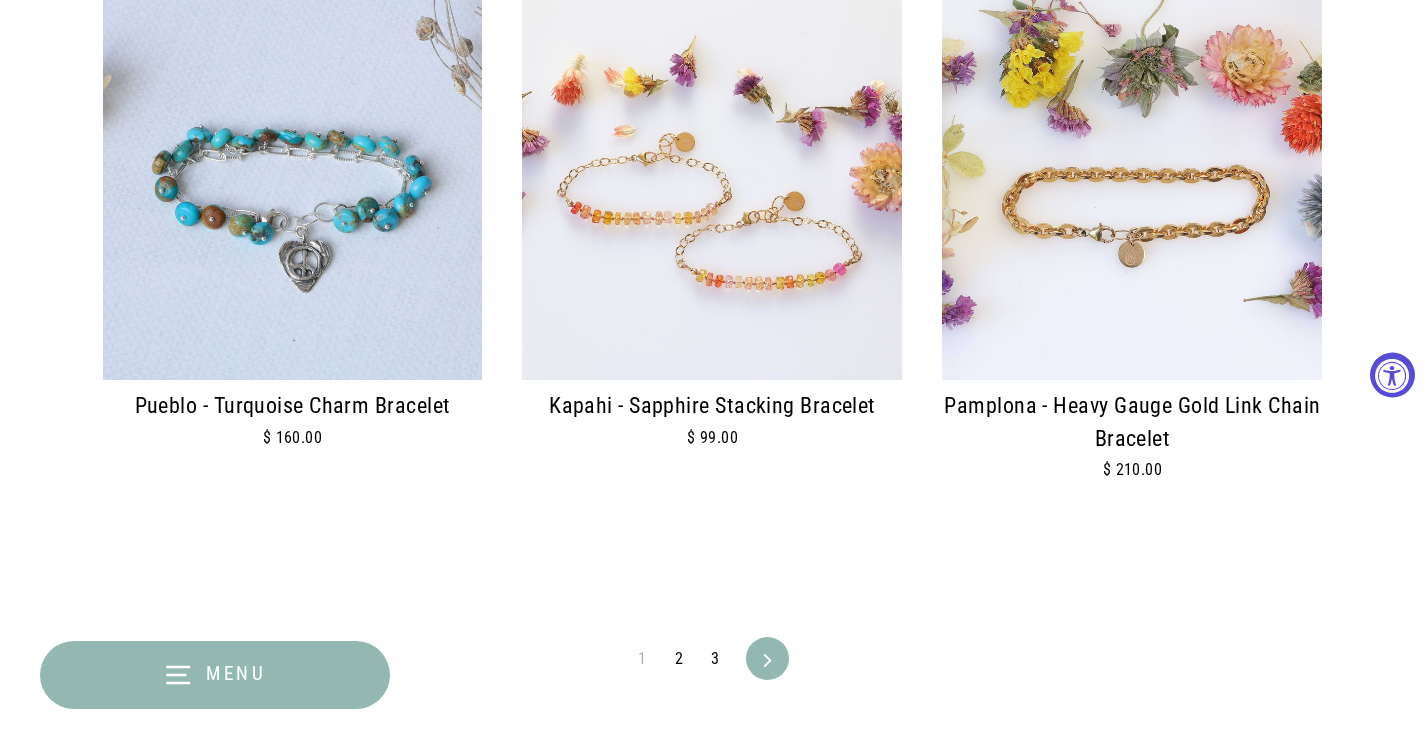 click at bounding box center (712, 190) 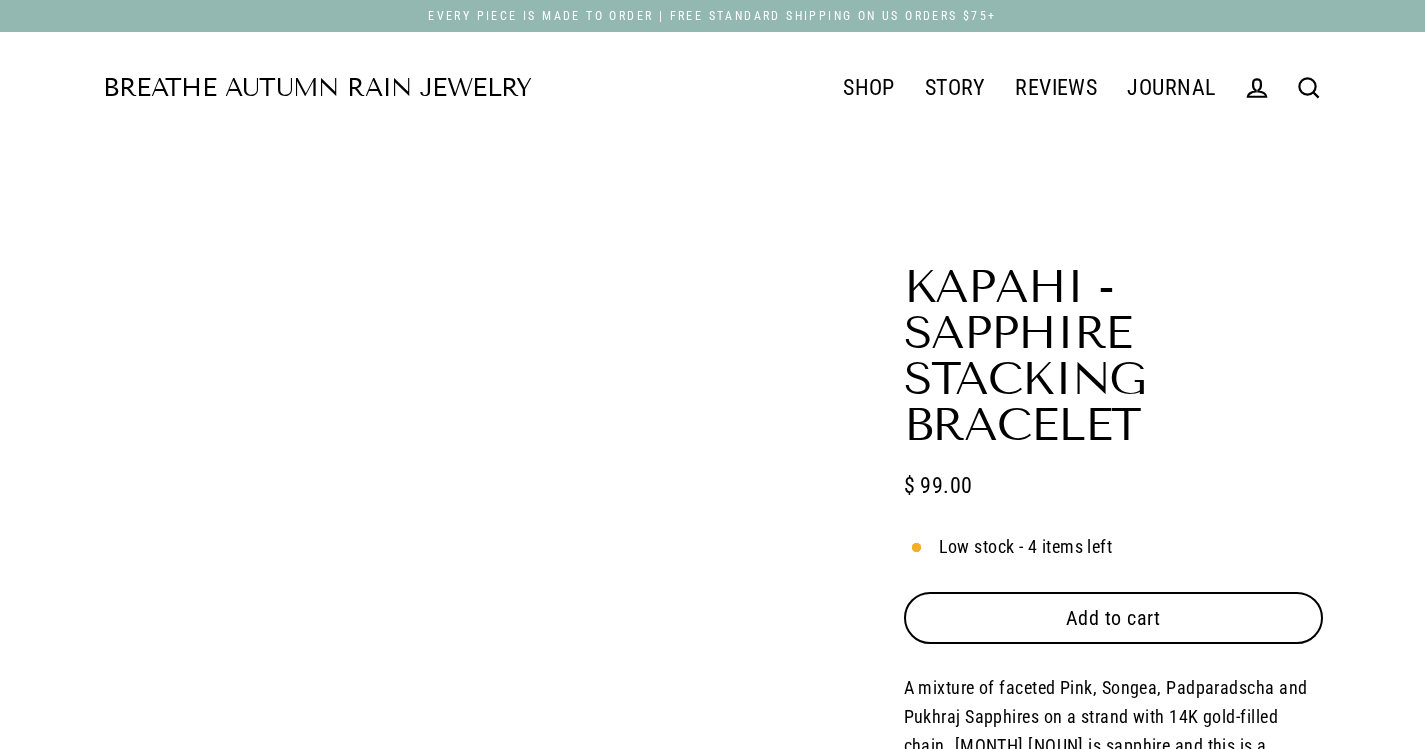 scroll, scrollTop: 0, scrollLeft: 0, axis: both 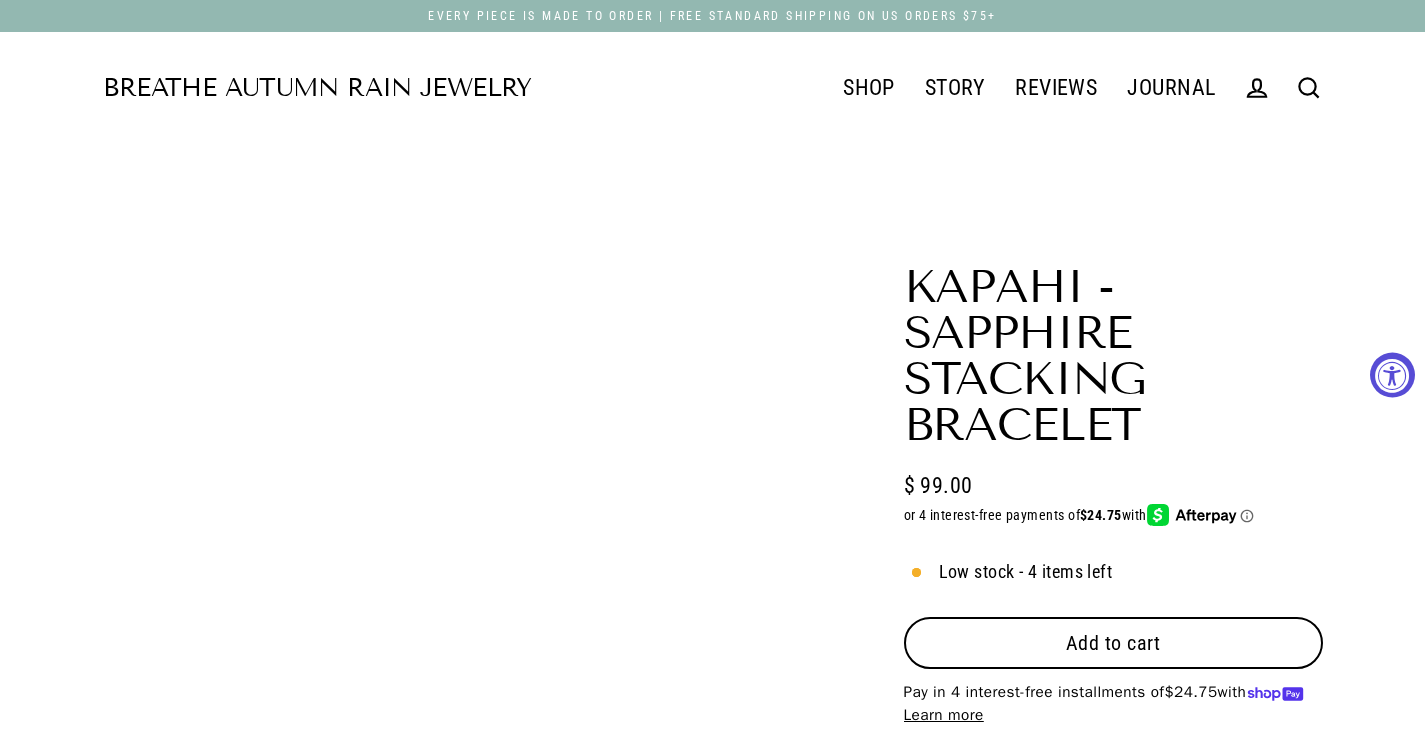 select on "3" 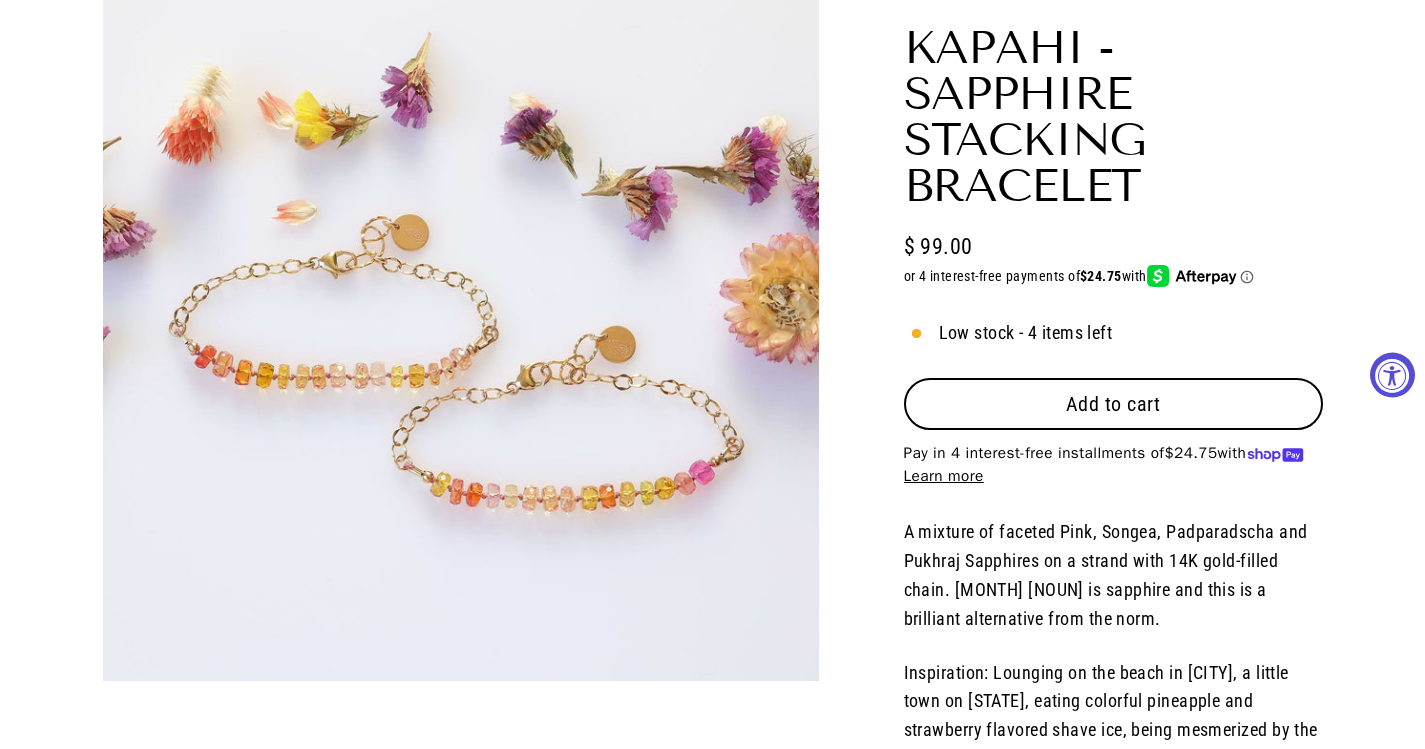 scroll, scrollTop: 240, scrollLeft: 0, axis: vertical 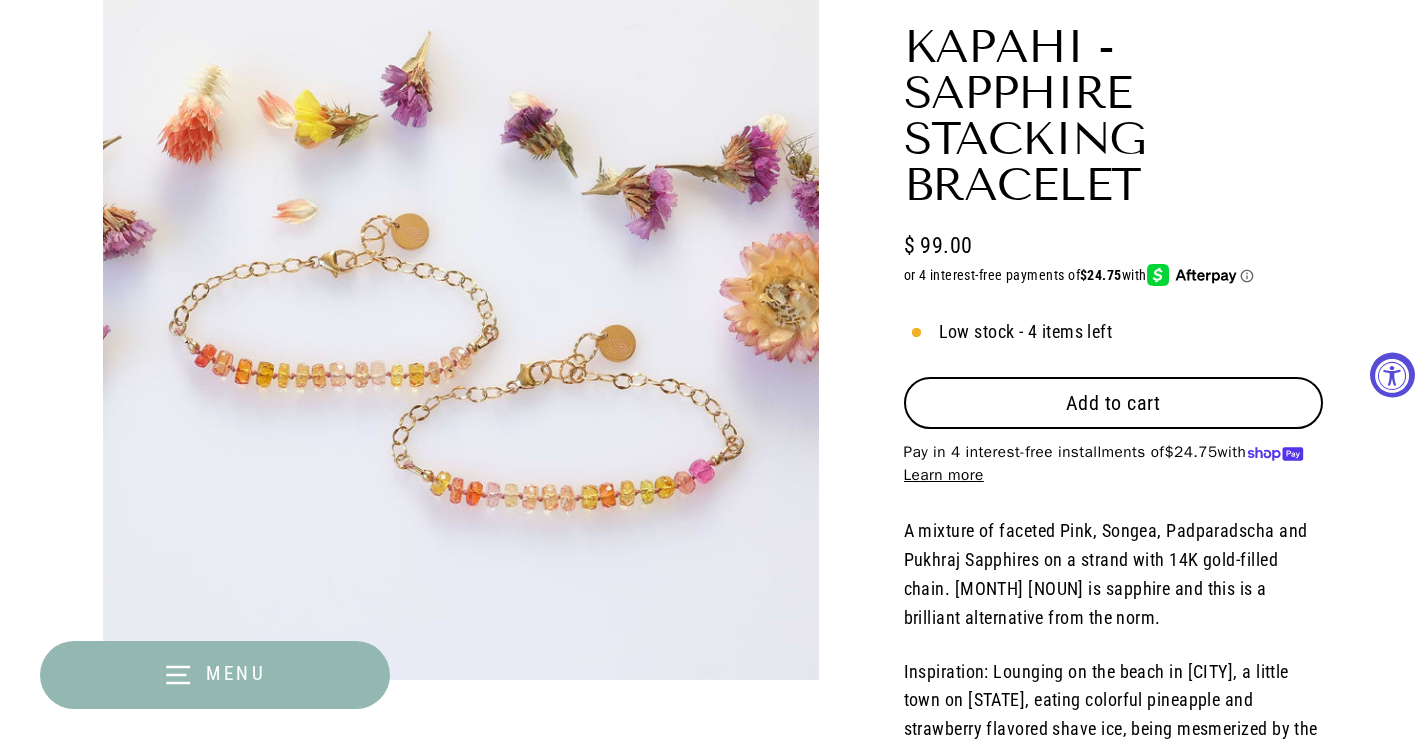 click on "Close (esc)" at bounding box center (461, 317) 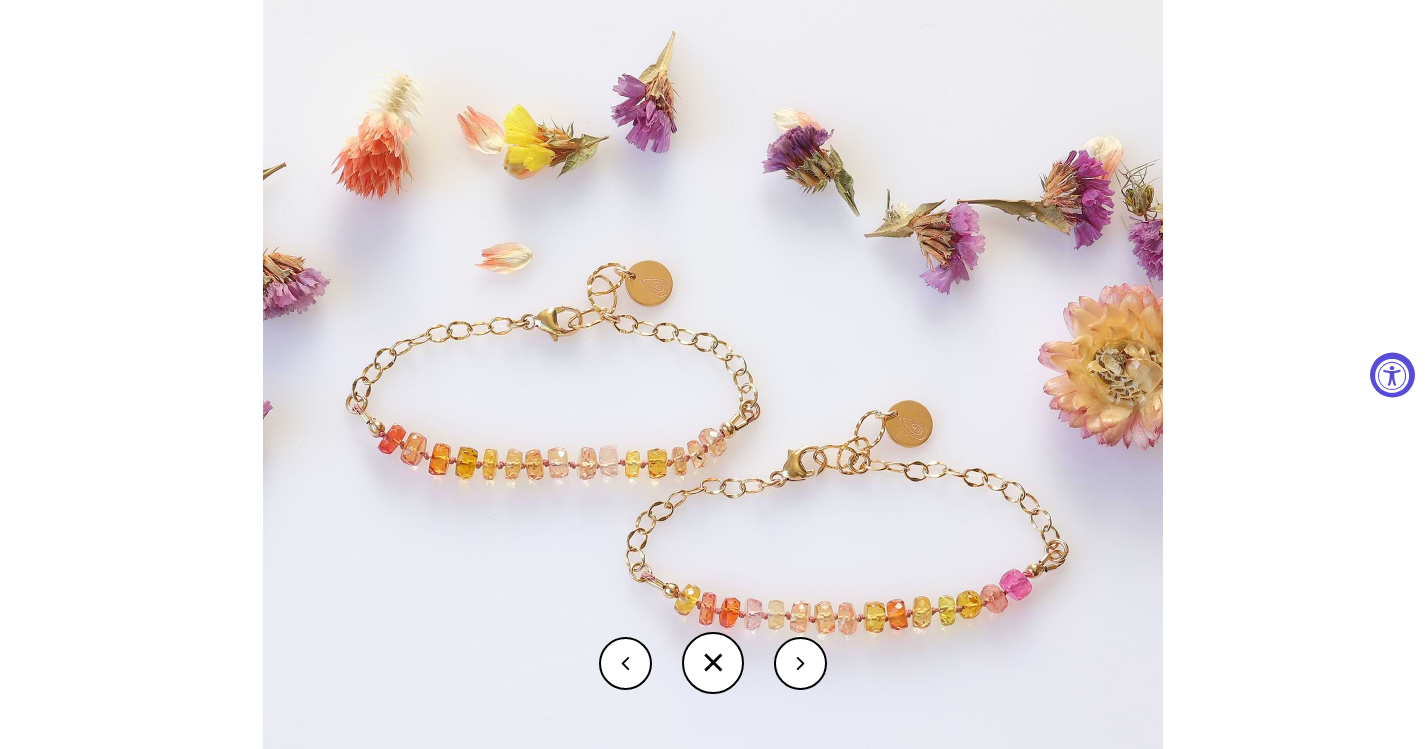 click at bounding box center (713, 397) 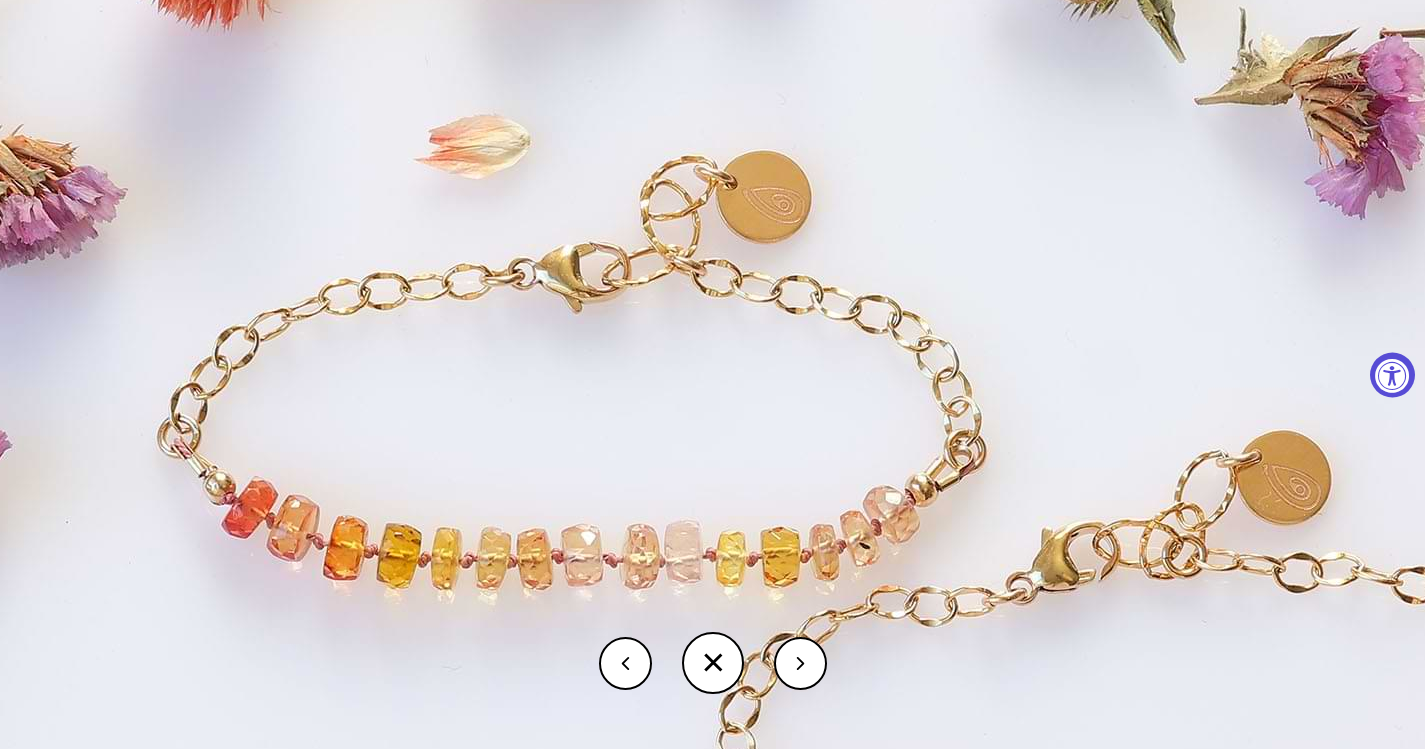 click at bounding box center (892, 424) 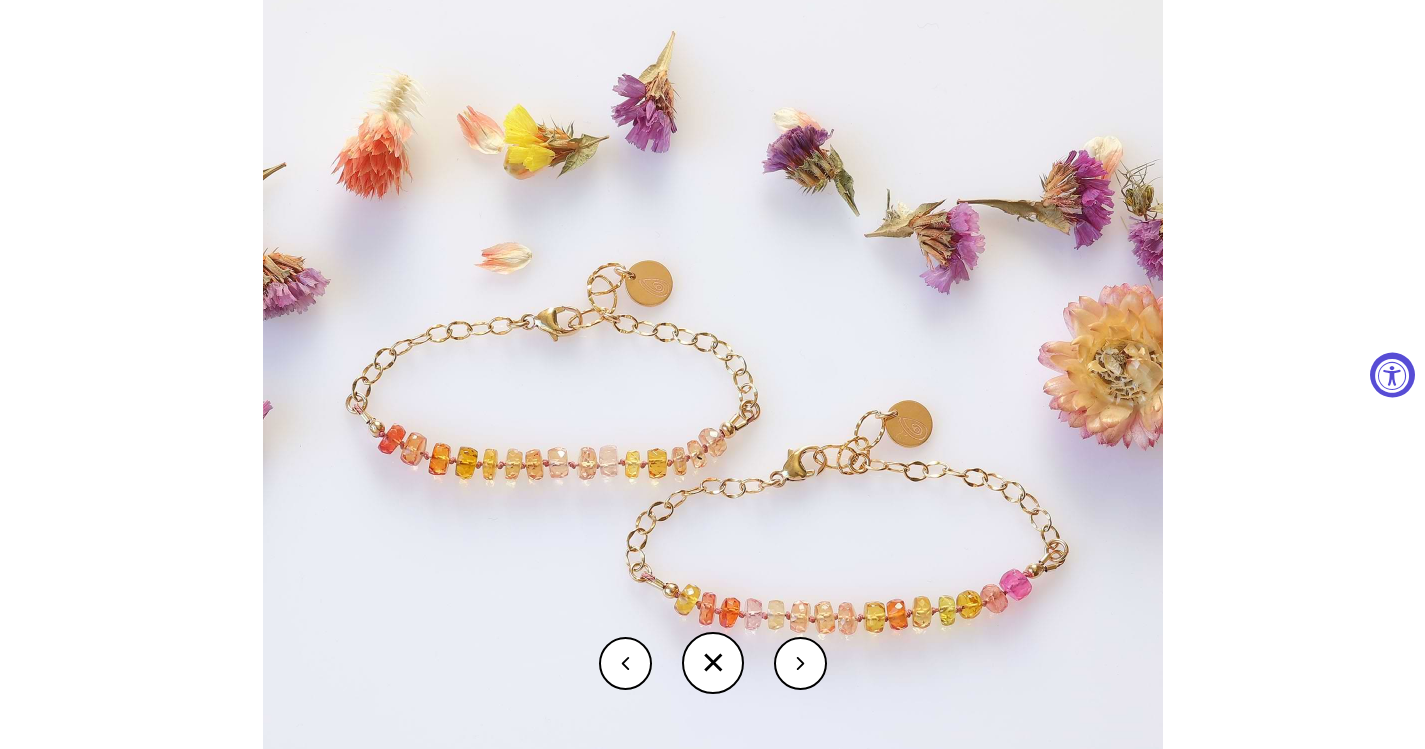 click at bounding box center [713, 397] 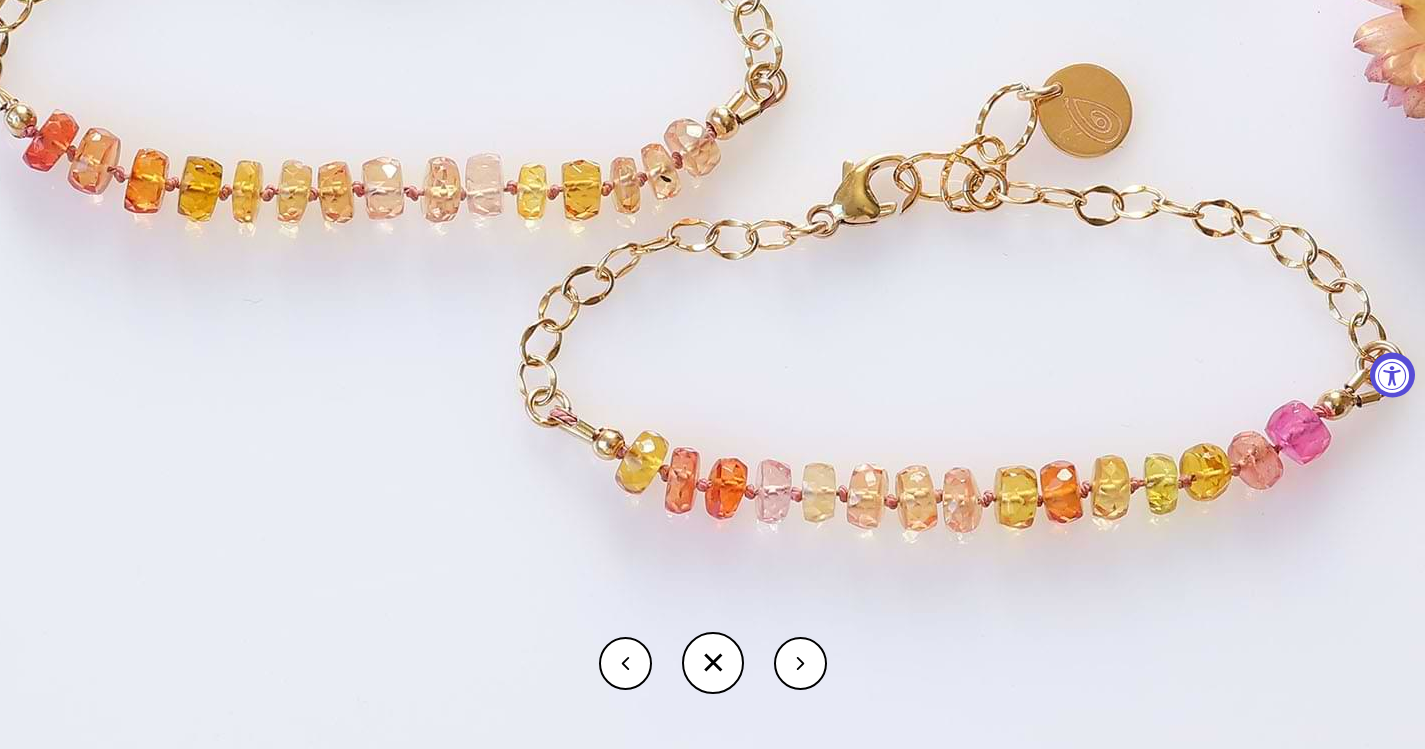 click at bounding box center (713, 663) 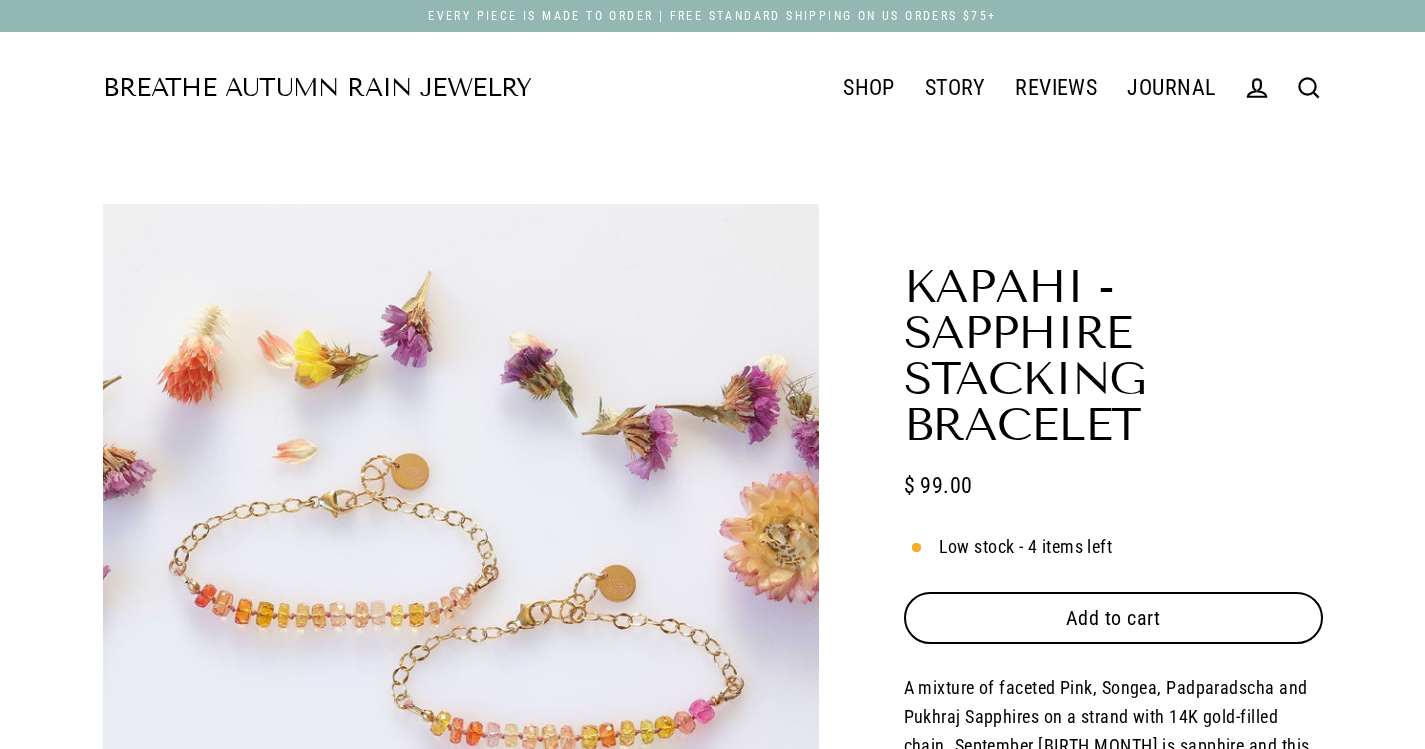 select on "3" 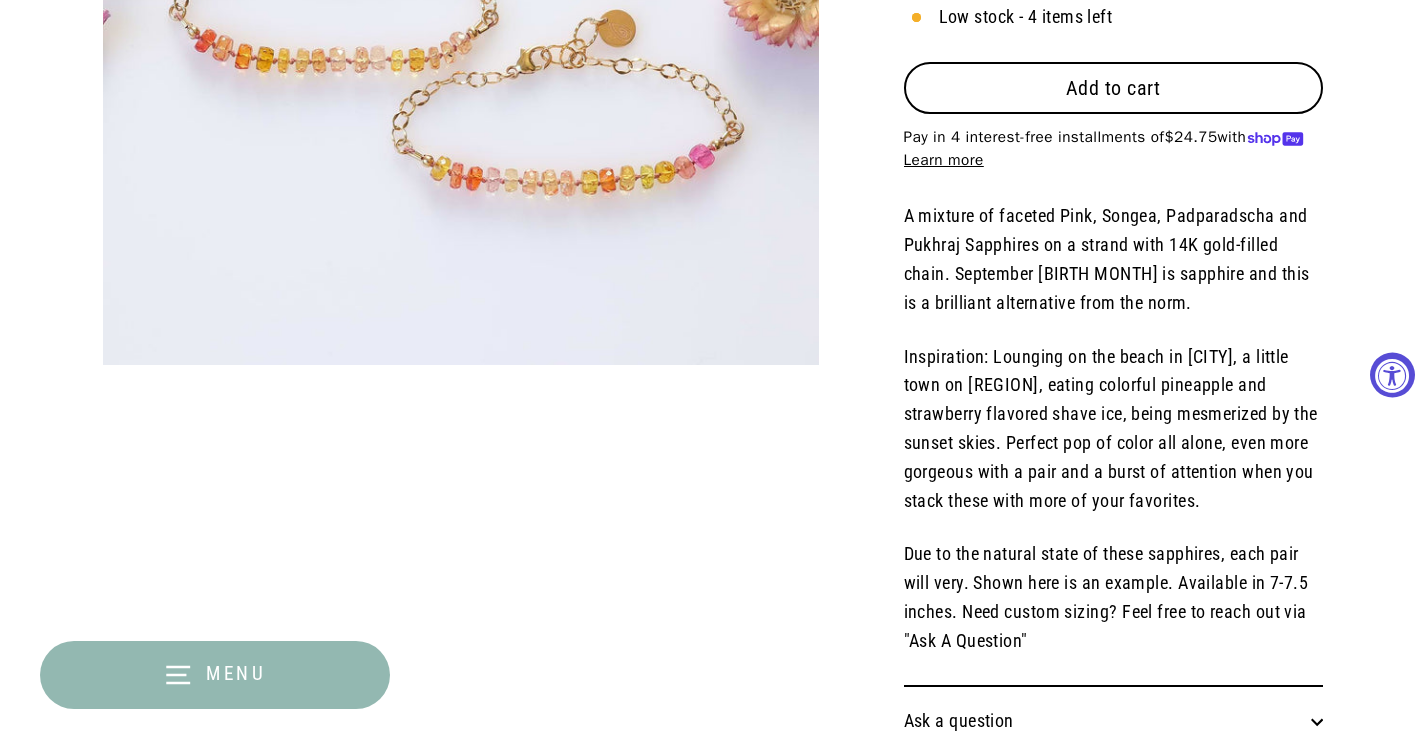 scroll, scrollTop: 636, scrollLeft: 0, axis: vertical 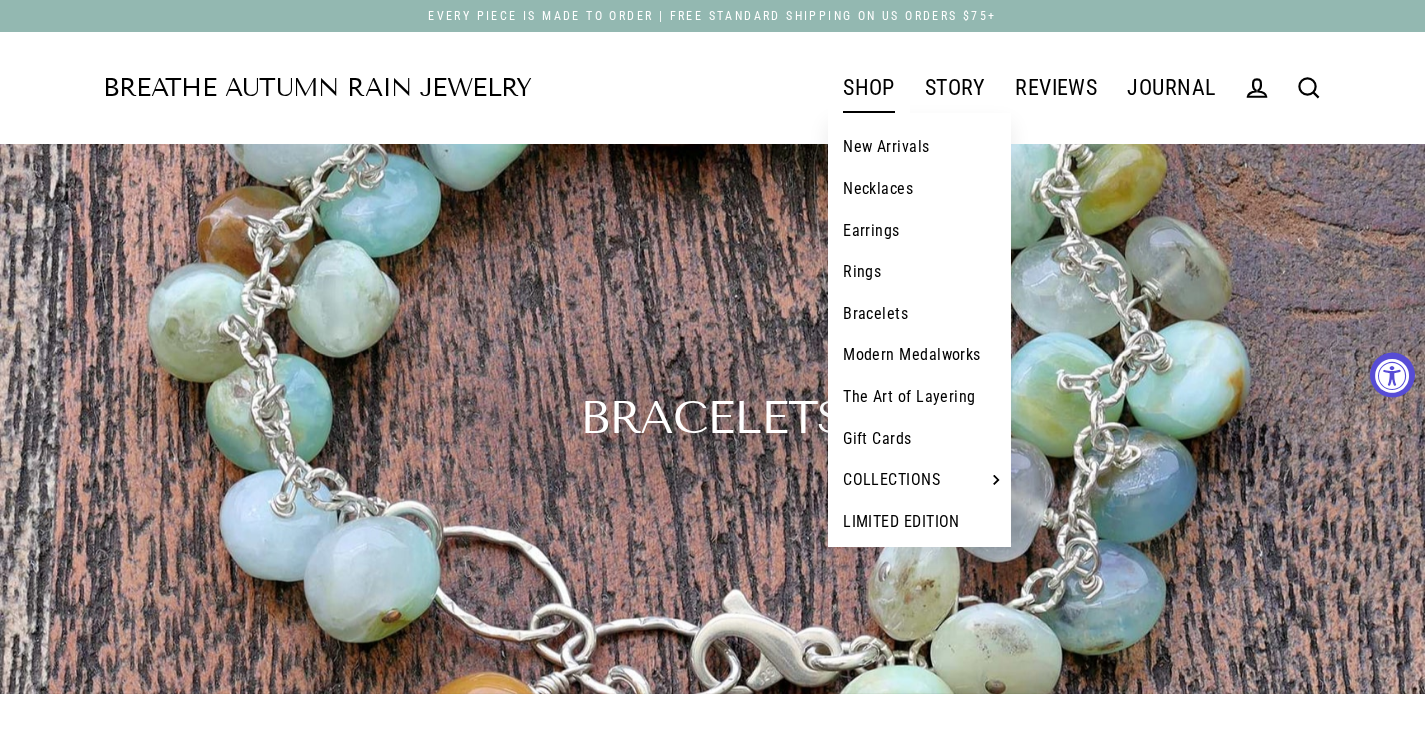 click on "Necklaces" at bounding box center [919, 189] 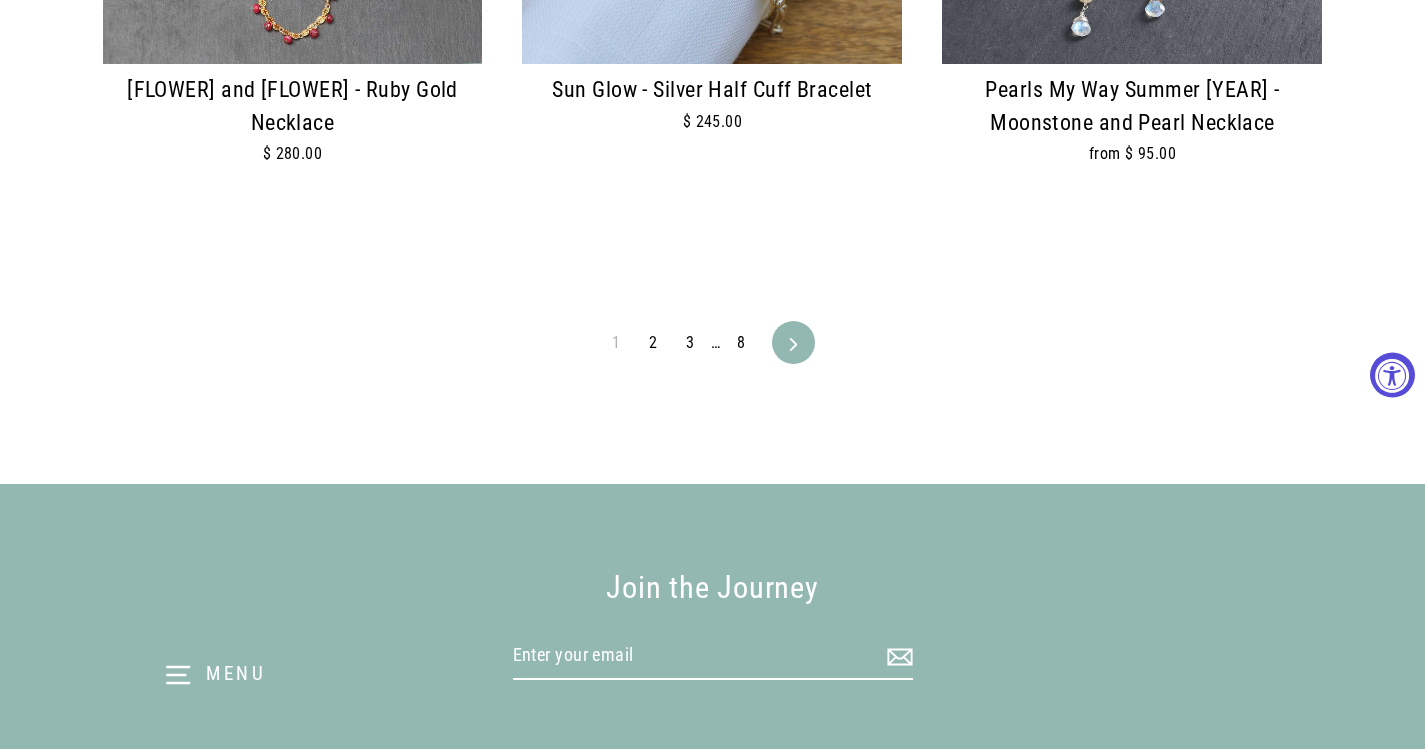 scroll, scrollTop: 4966, scrollLeft: 0, axis: vertical 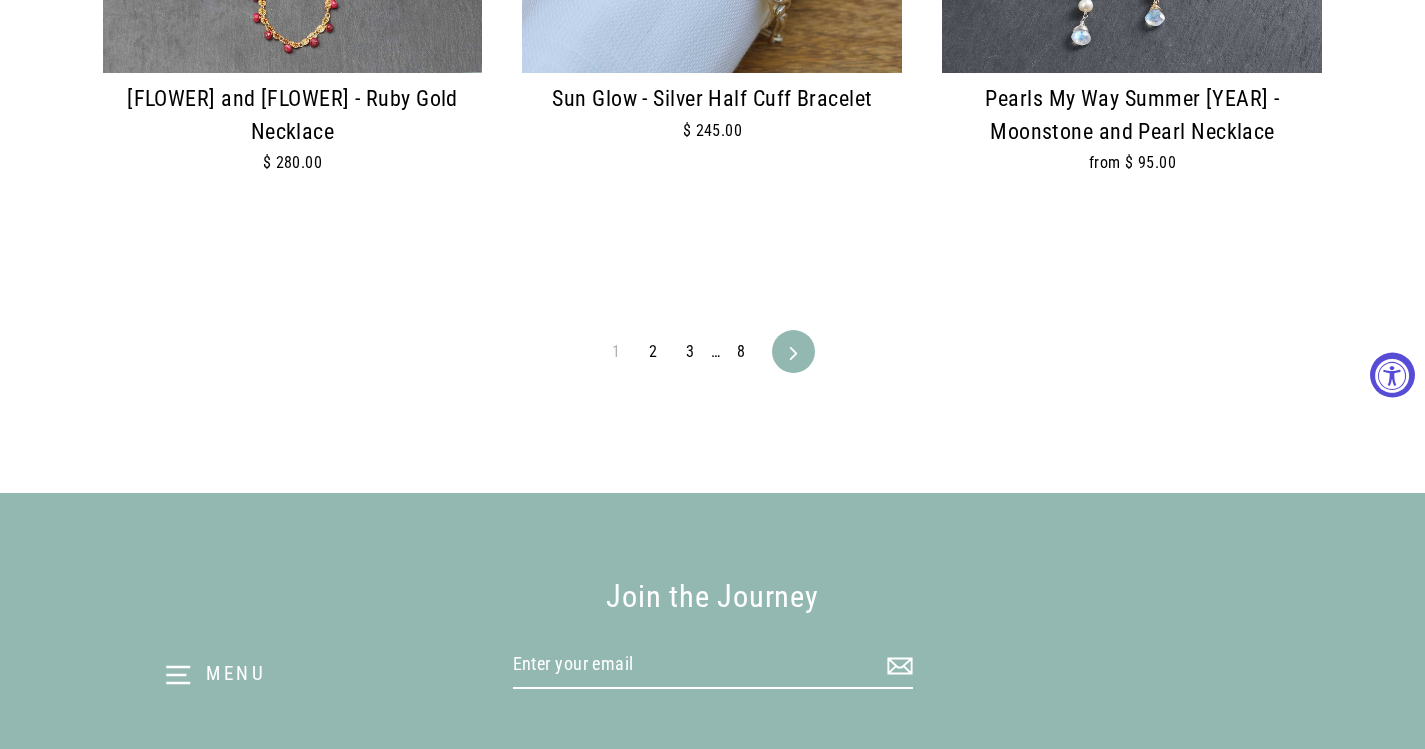 click on "2" at bounding box center (653, 352) 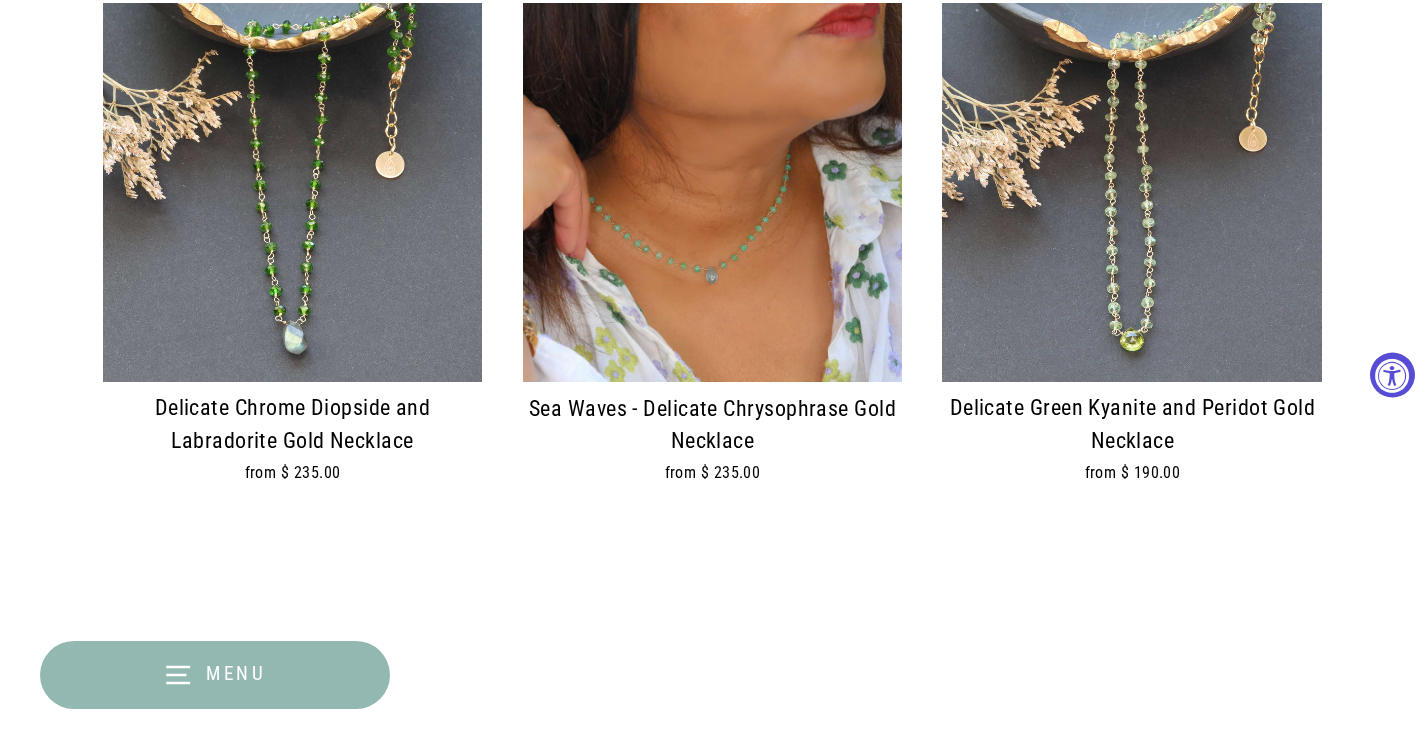 scroll, scrollTop: 1880, scrollLeft: 0, axis: vertical 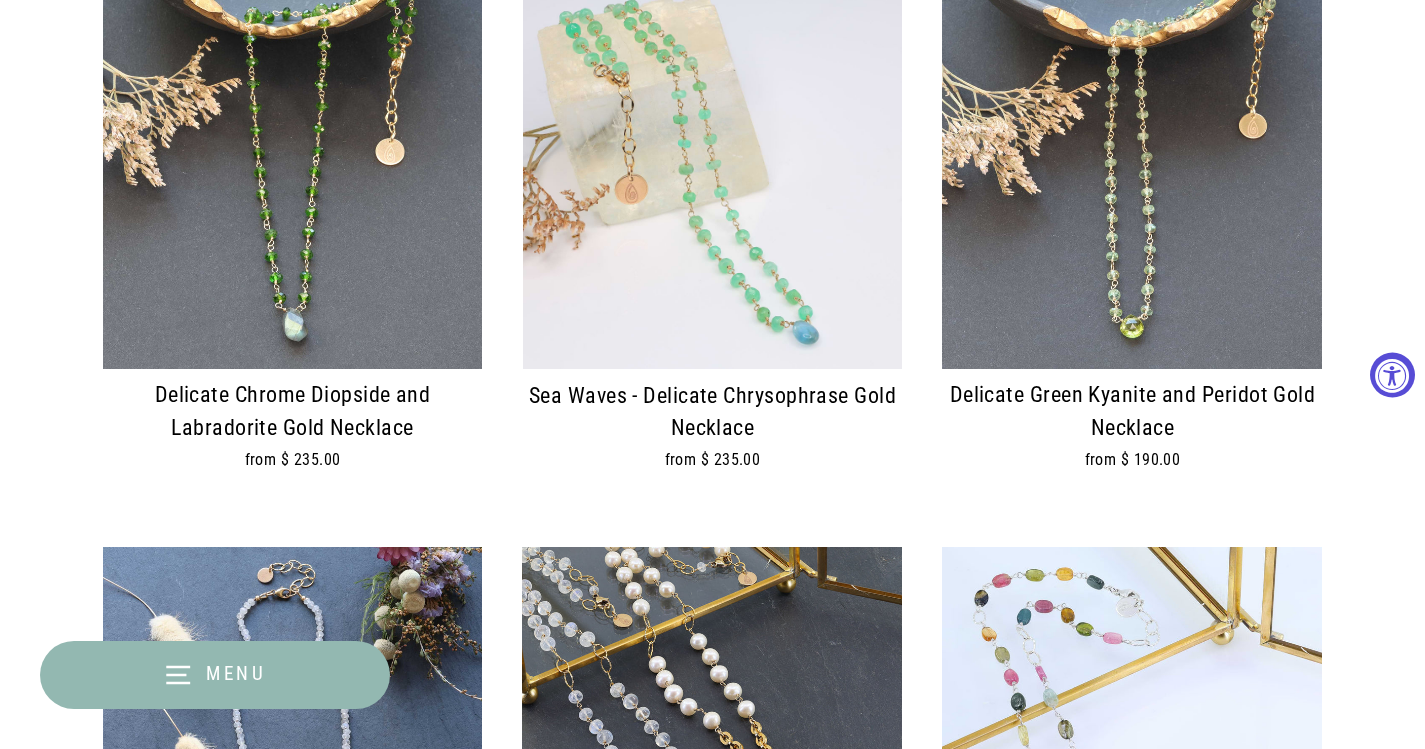 click at bounding box center (712, 180) 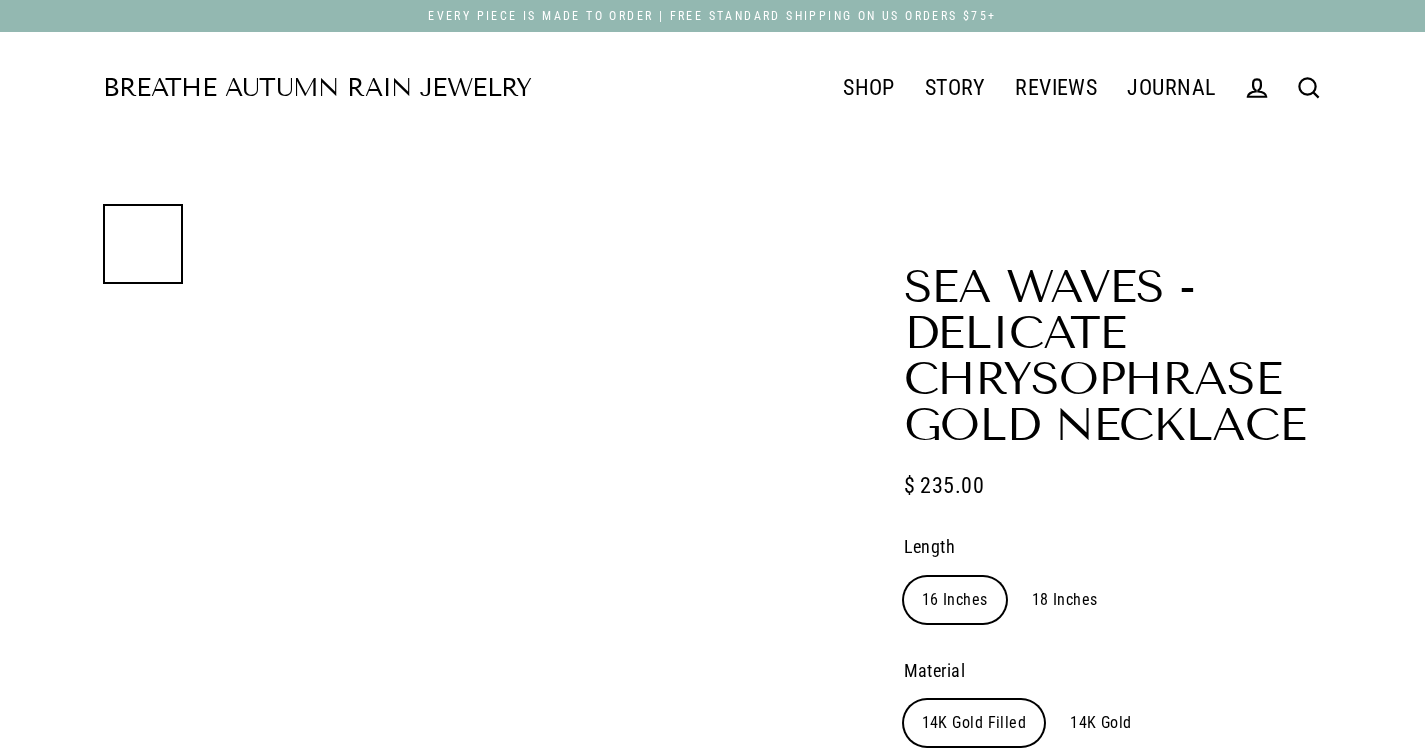 scroll, scrollTop: 0, scrollLeft: 0, axis: both 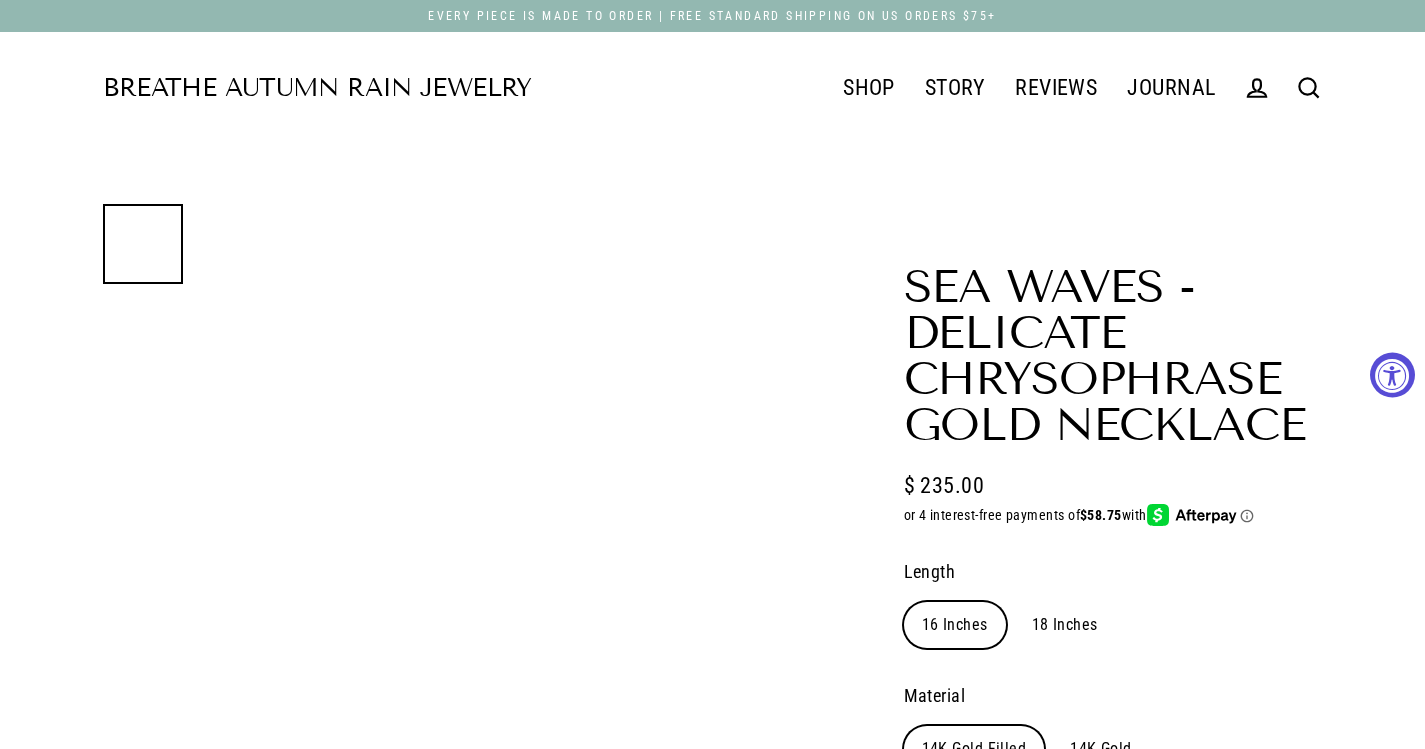 select on "3" 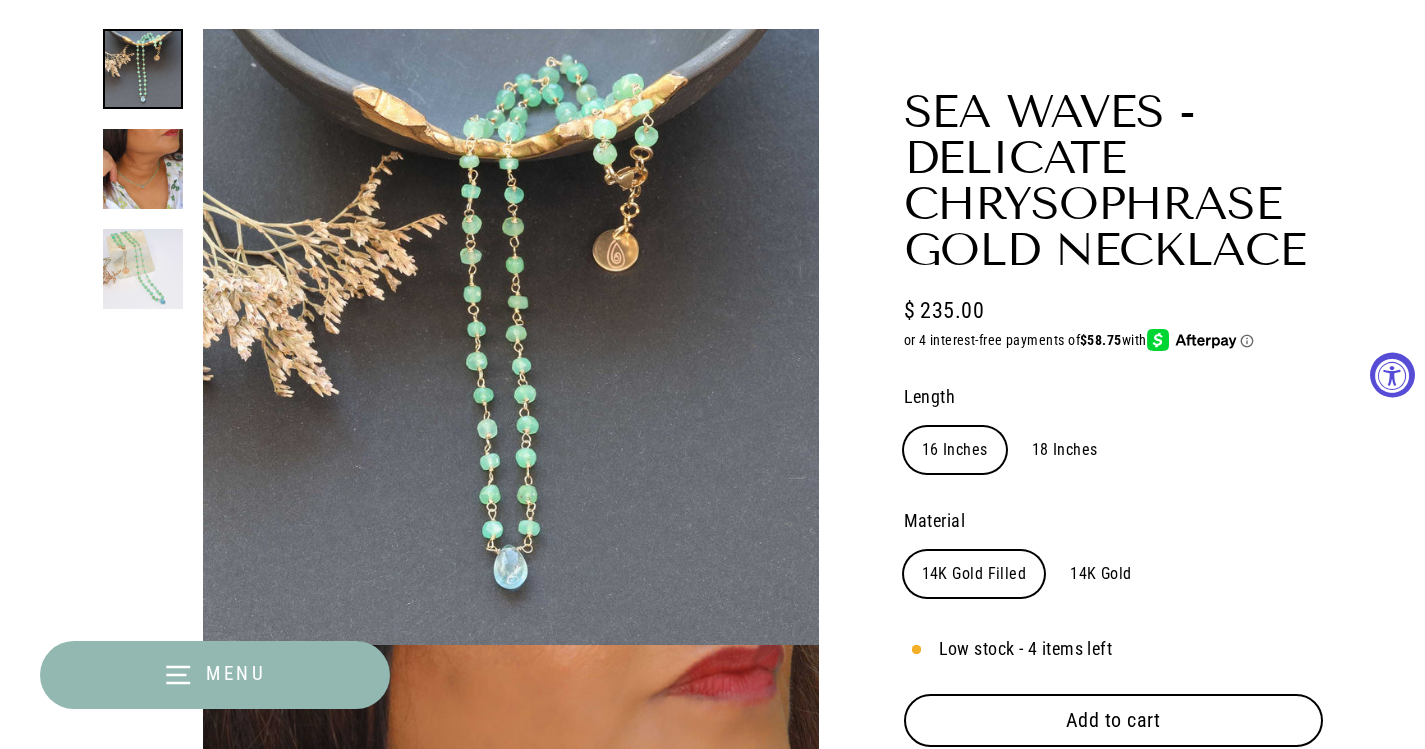scroll, scrollTop: 176, scrollLeft: 0, axis: vertical 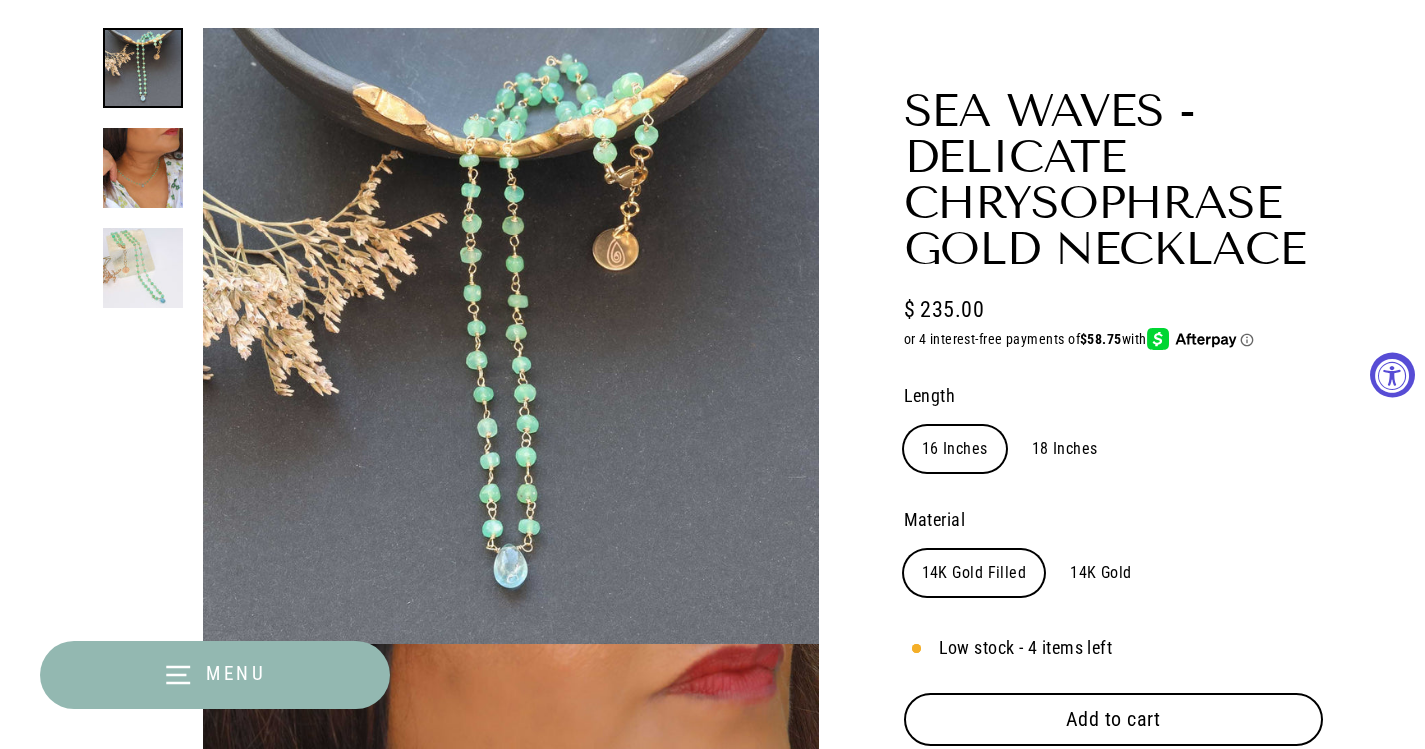 click on "Close (esc)" at bounding box center [511, 331] 